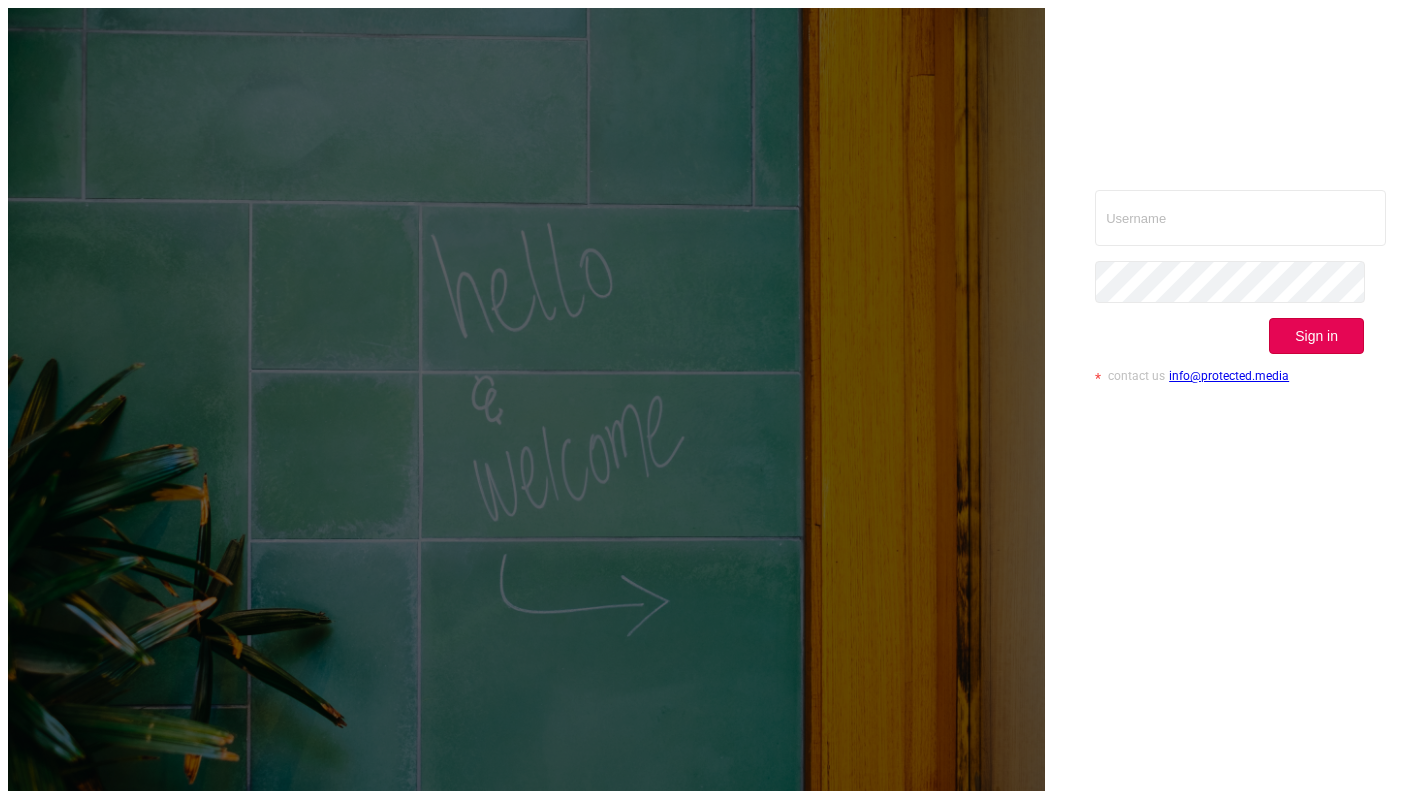 scroll, scrollTop: 0, scrollLeft: 0, axis: both 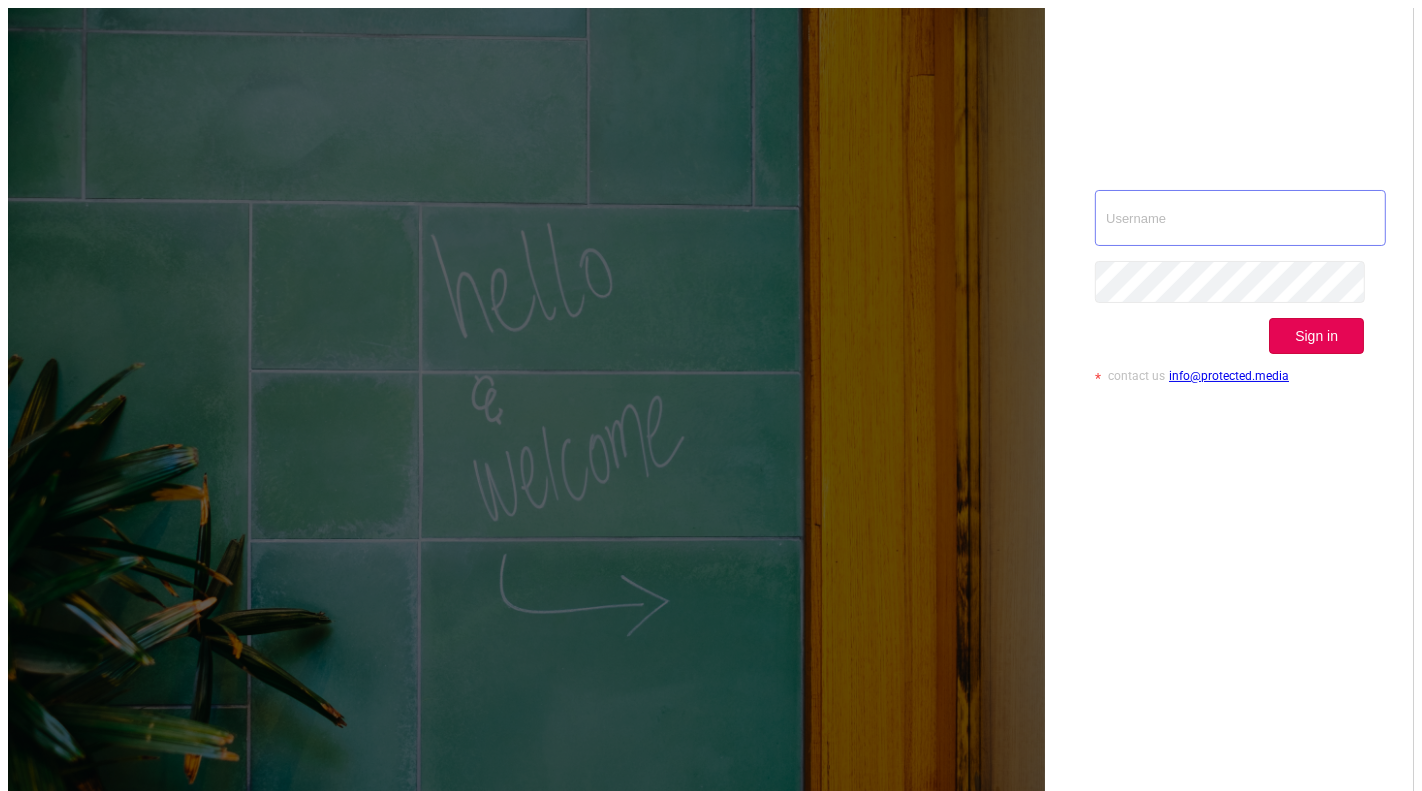 type on "[EMAIL]" 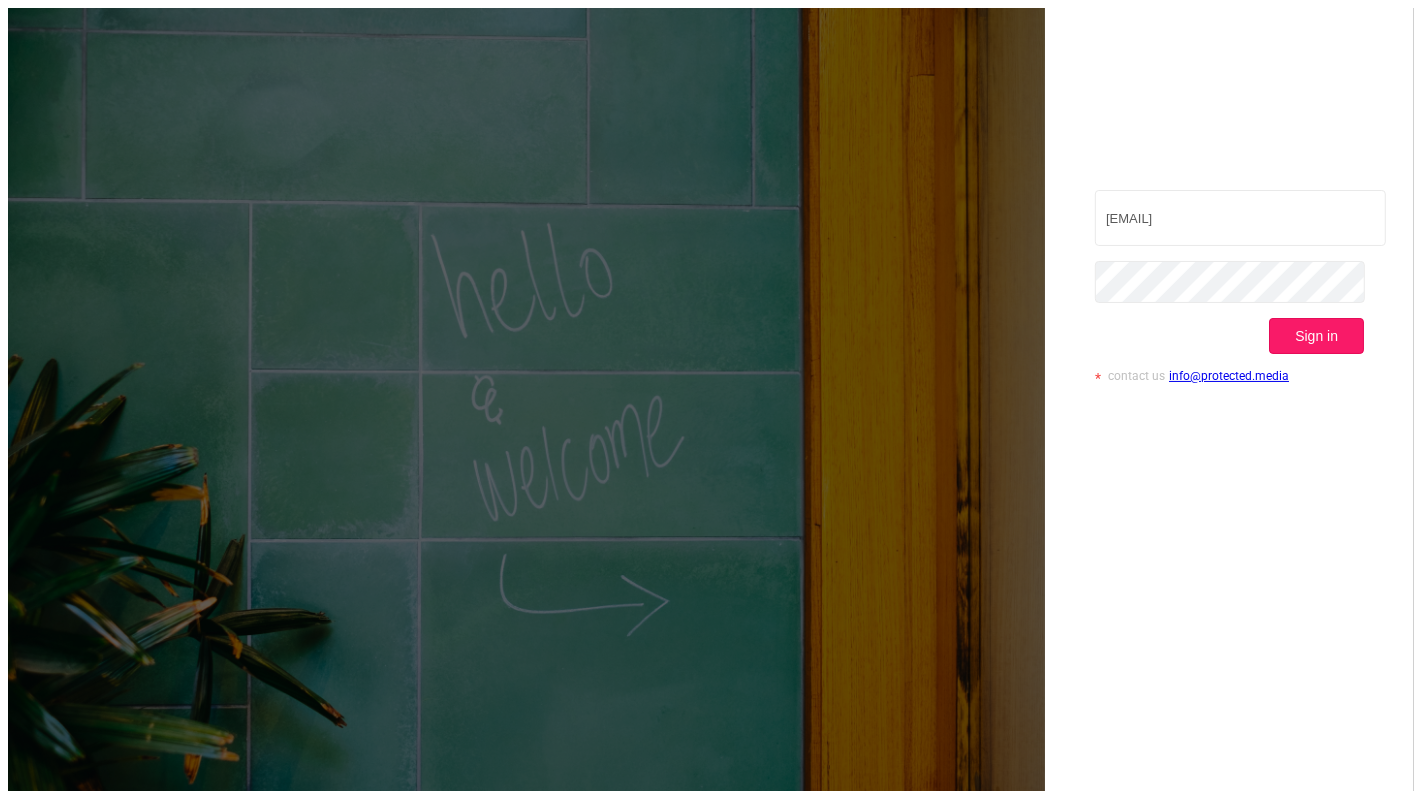 drag, startPoint x: 1290, startPoint y: 256, endPoint x: 1294, endPoint y: 269, distance: 13.601471 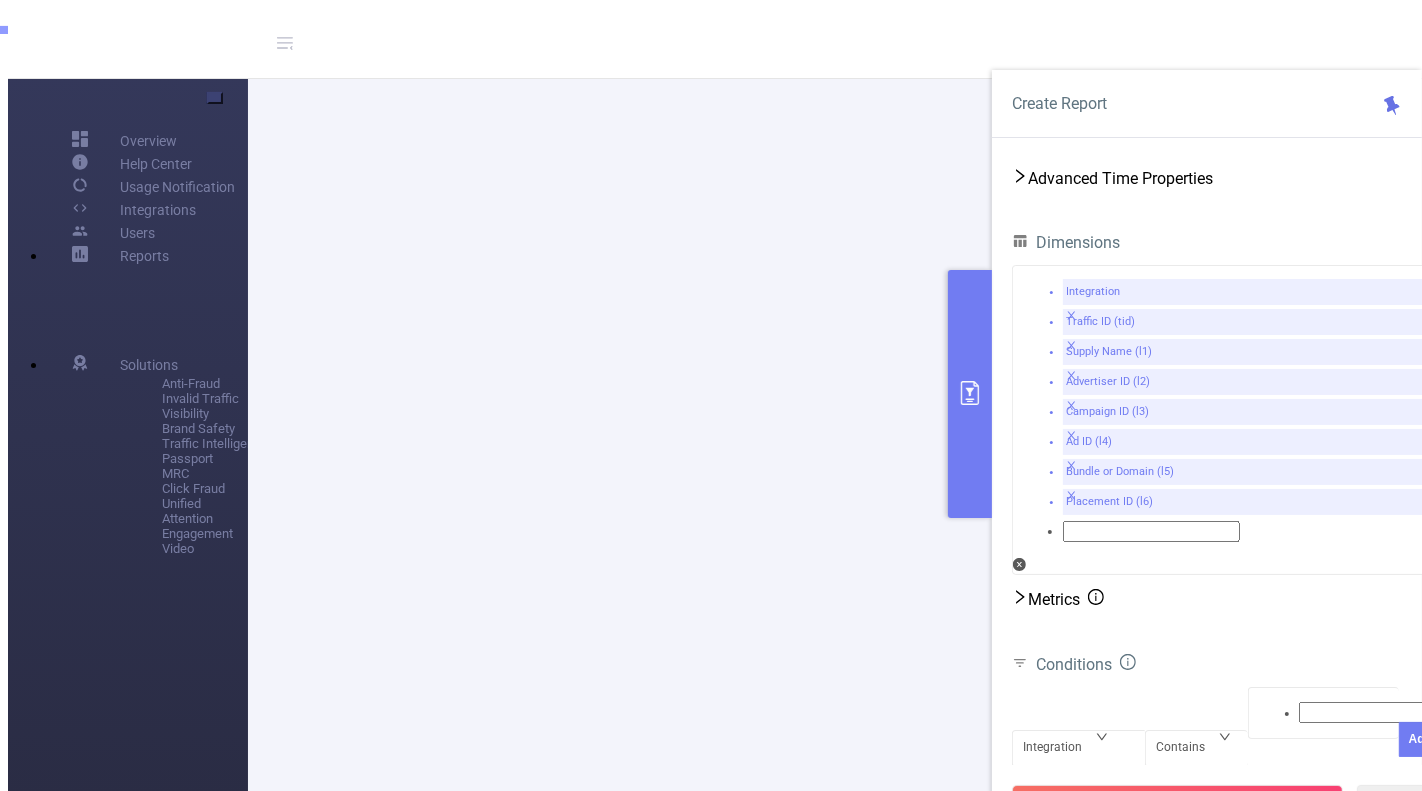 click on "Metrics" at bounding box center [1066, 599] 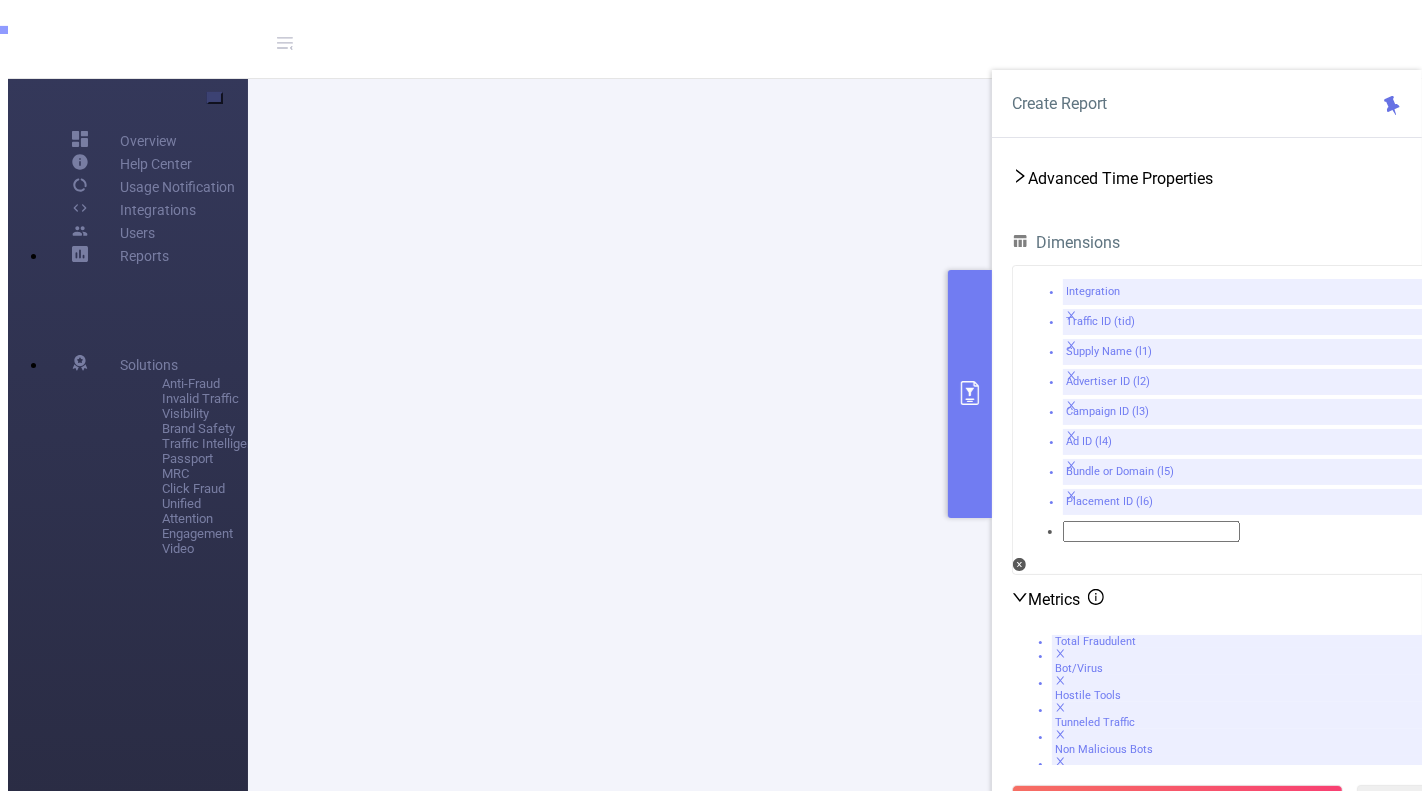 click on "Metrics" at bounding box center (1066, 599) 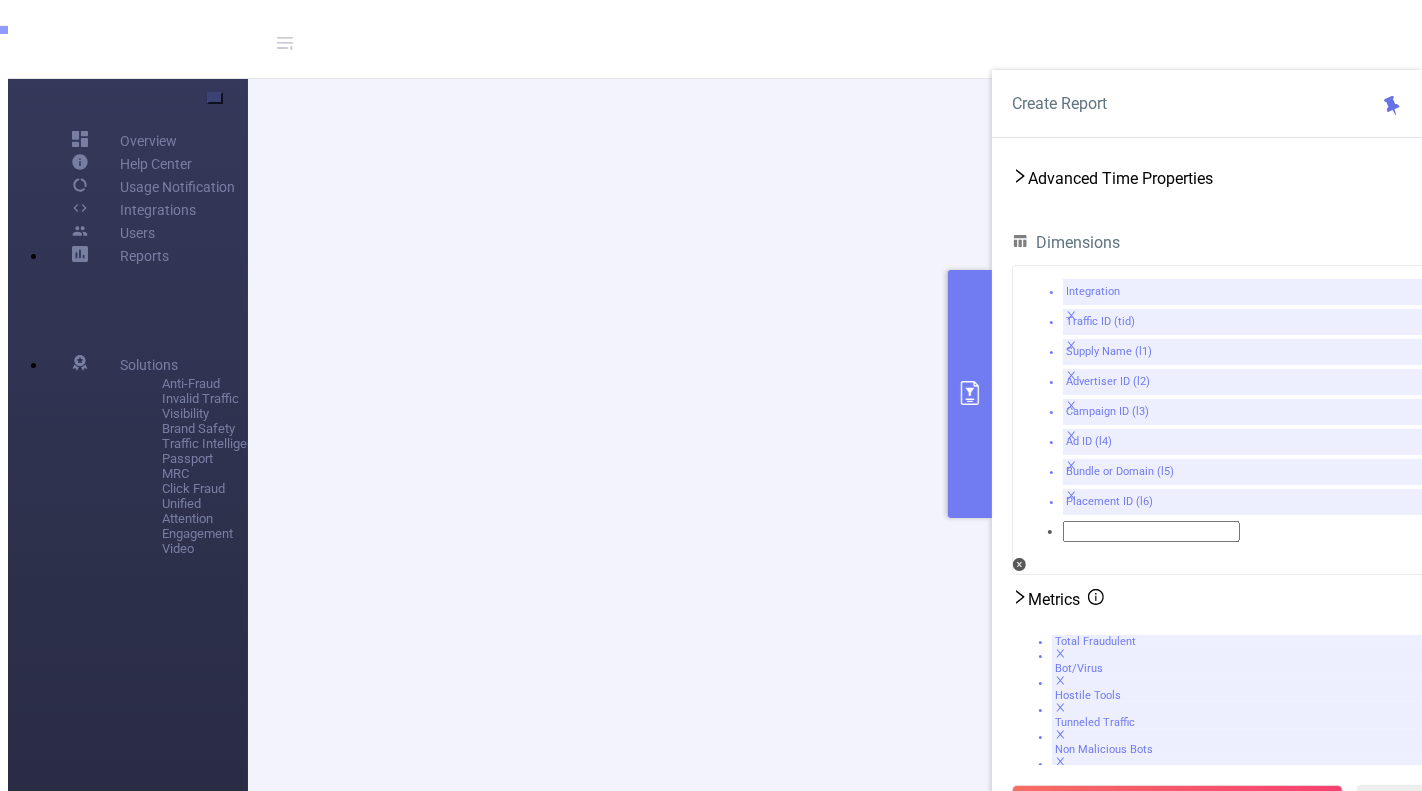 click on "Integration" at bounding box center [1059, 2265] 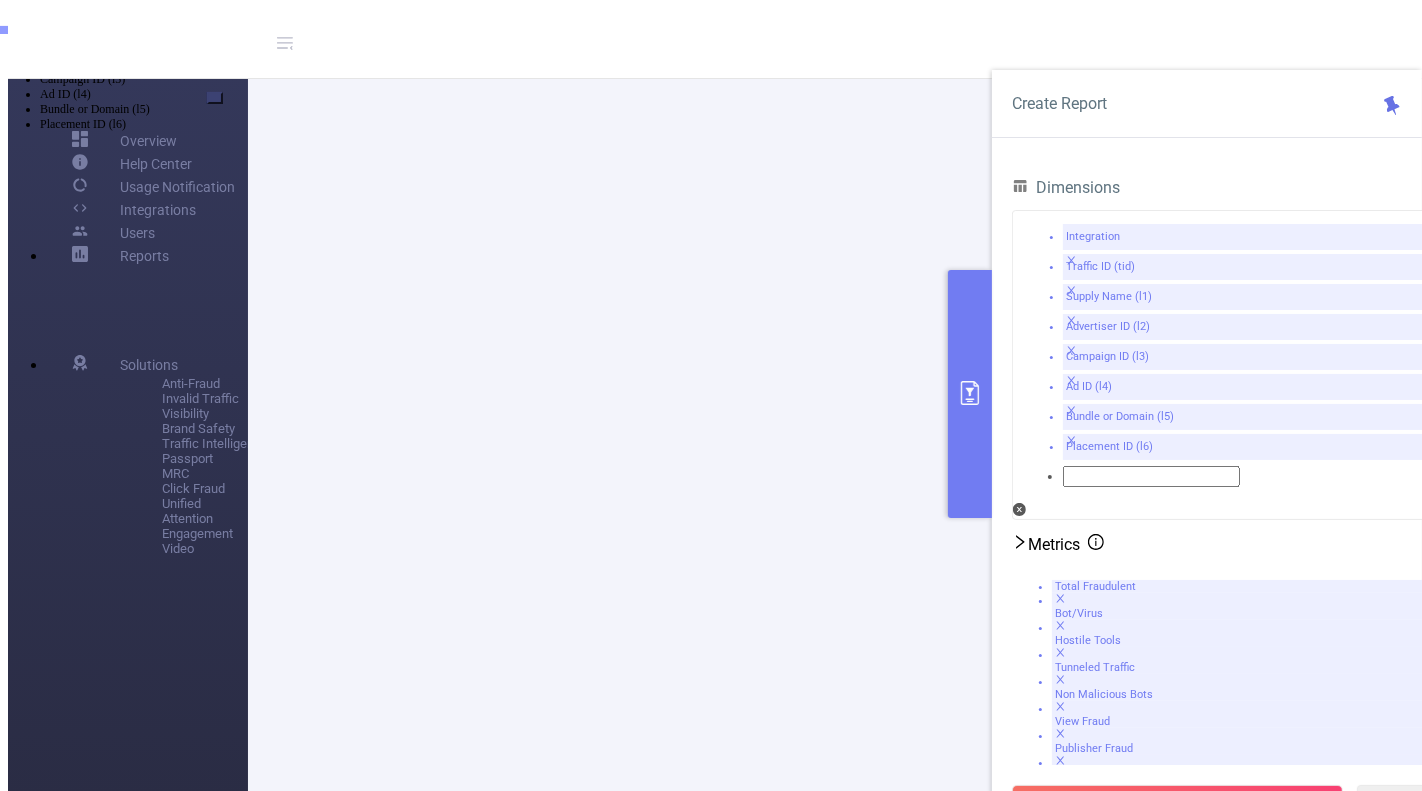 scroll, scrollTop: 10, scrollLeft: 0, axis: vertical 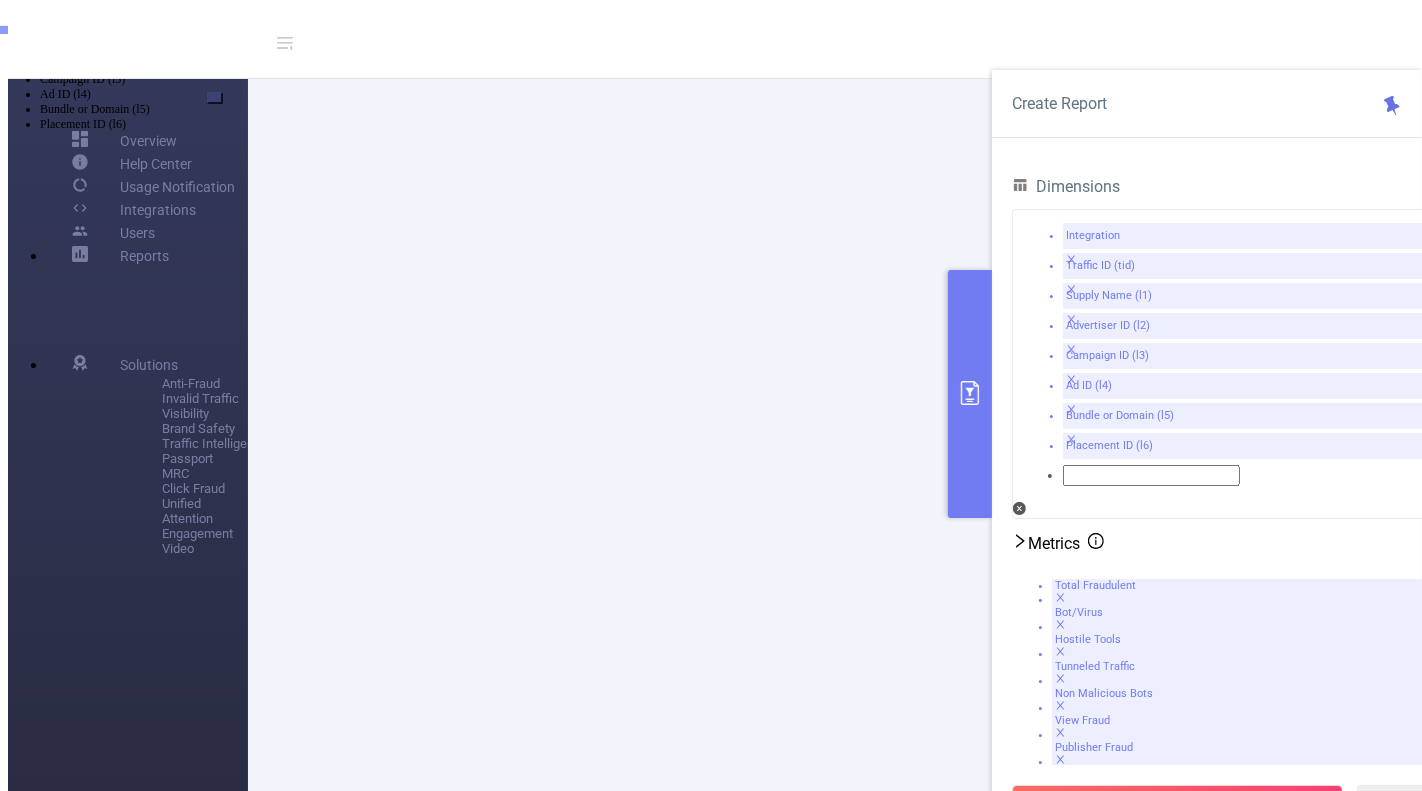 click on "Advertiser ID (l2)" at bounding box center (731, 64) 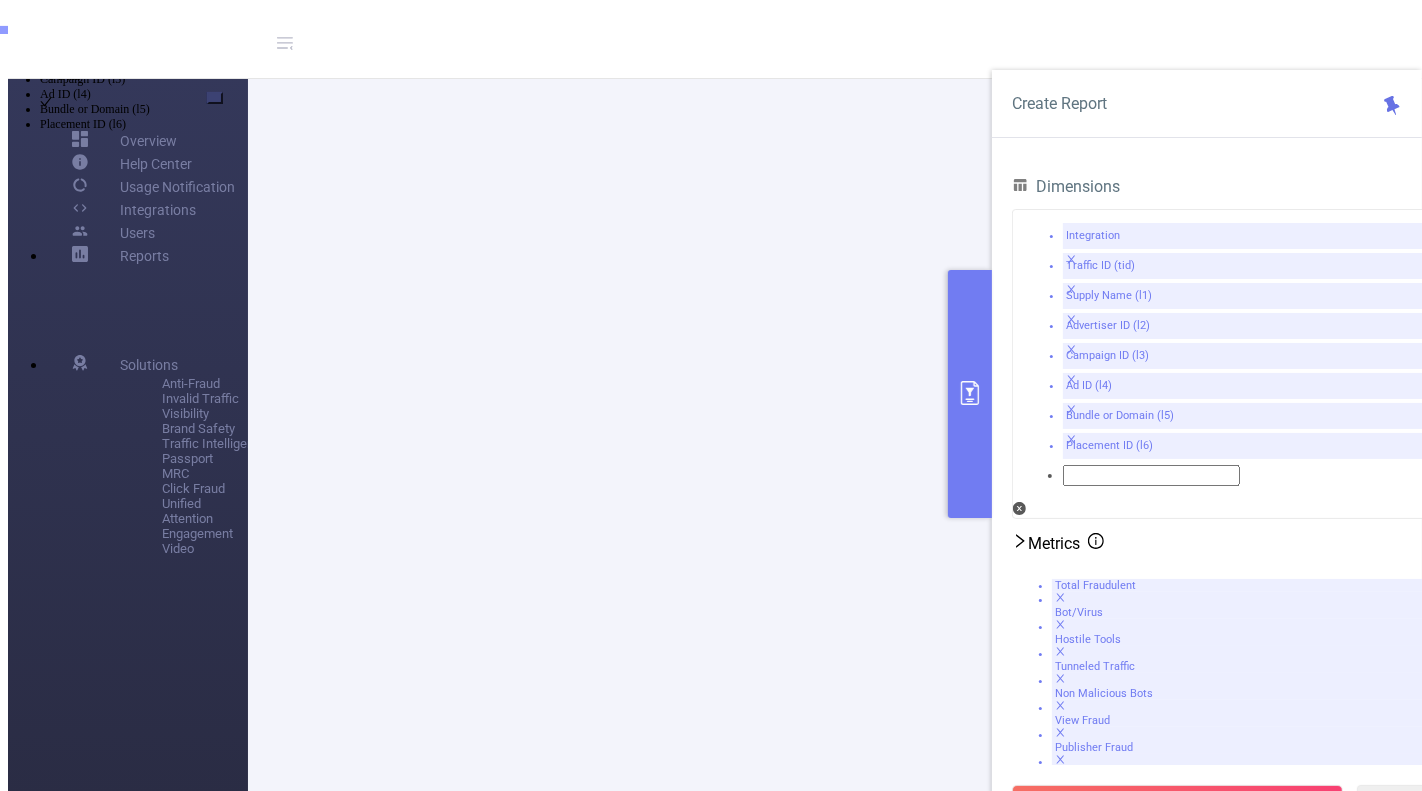 paste on "686274ce810d98aab862ec50" 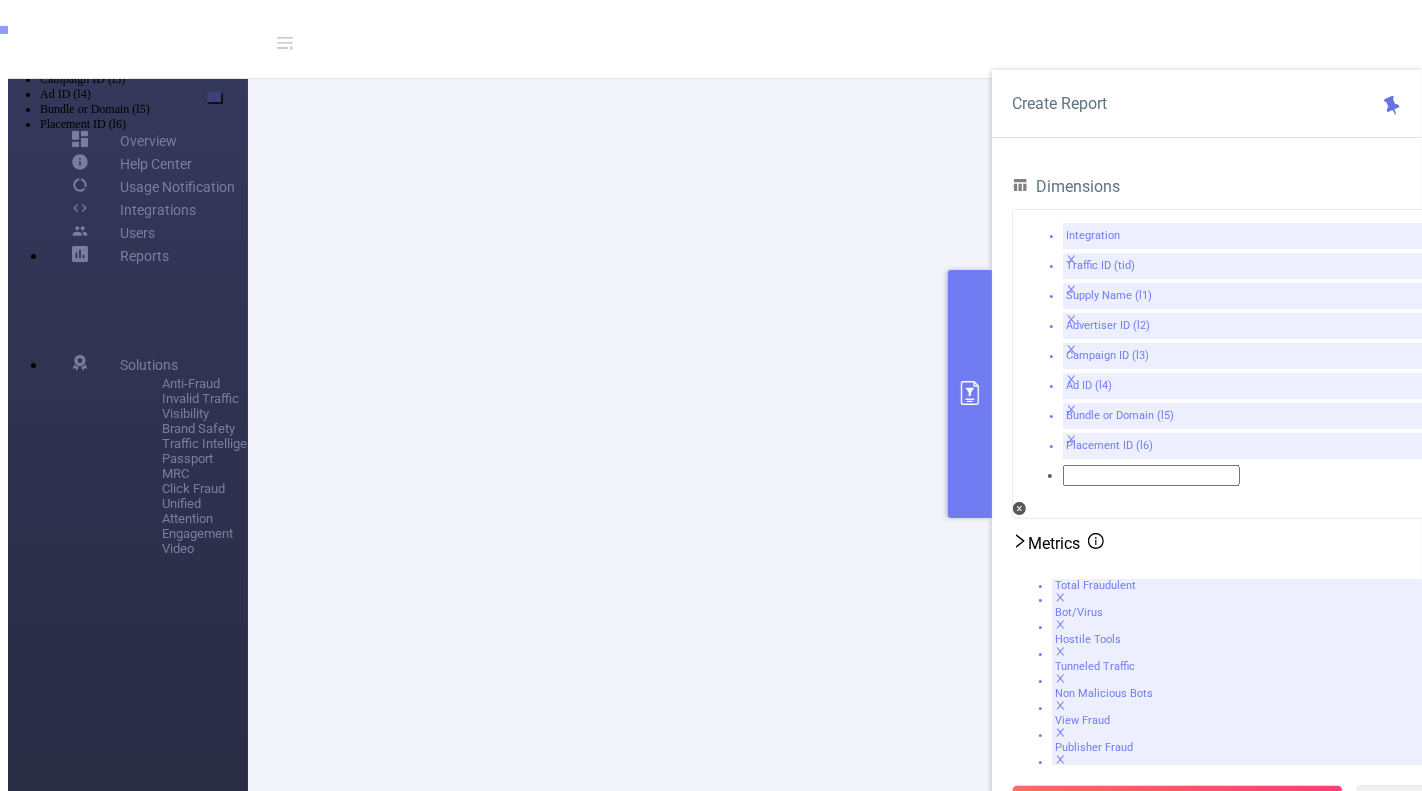 type on "686274ce810d98aab862ec50" 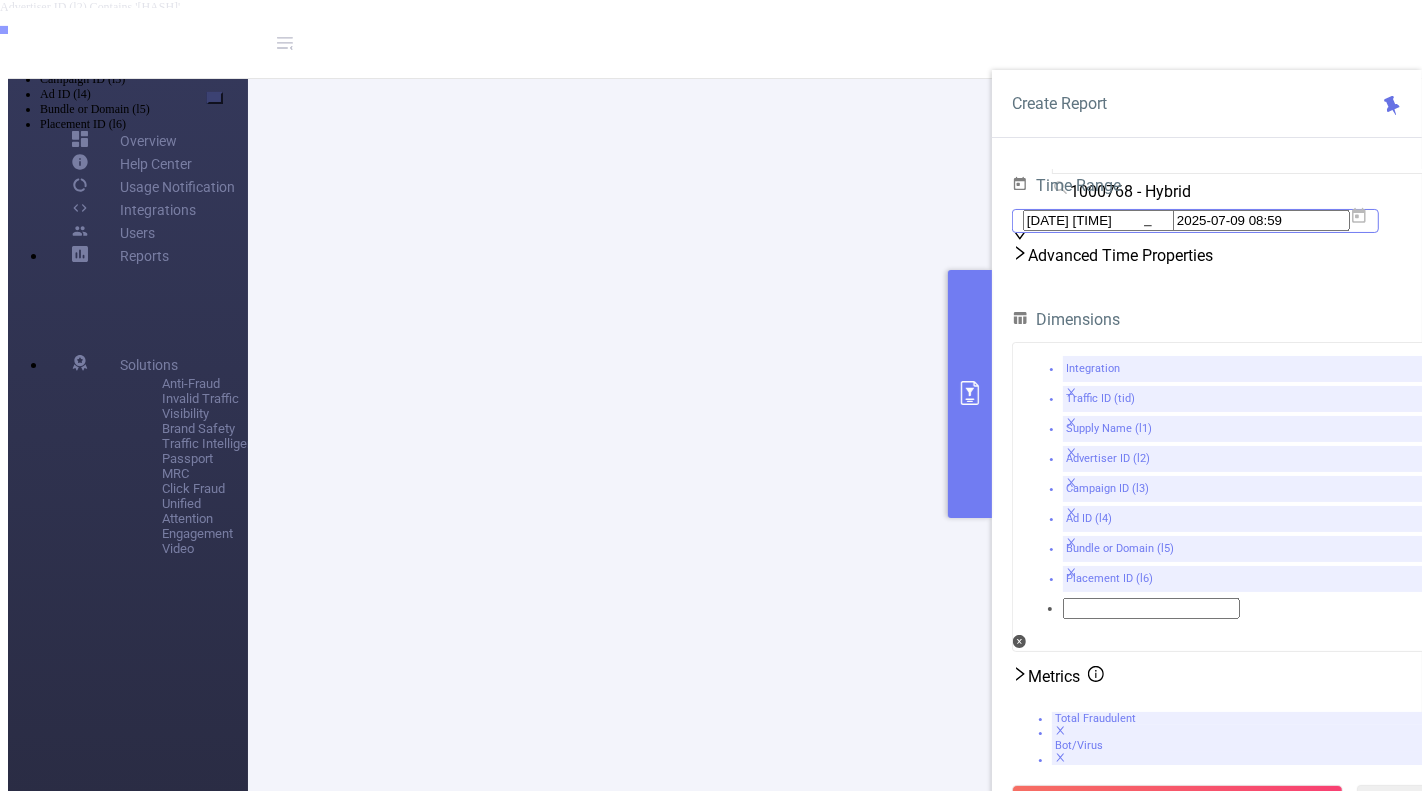 click on "[DATE] [TIME]" at bounding box center [1111, 220] 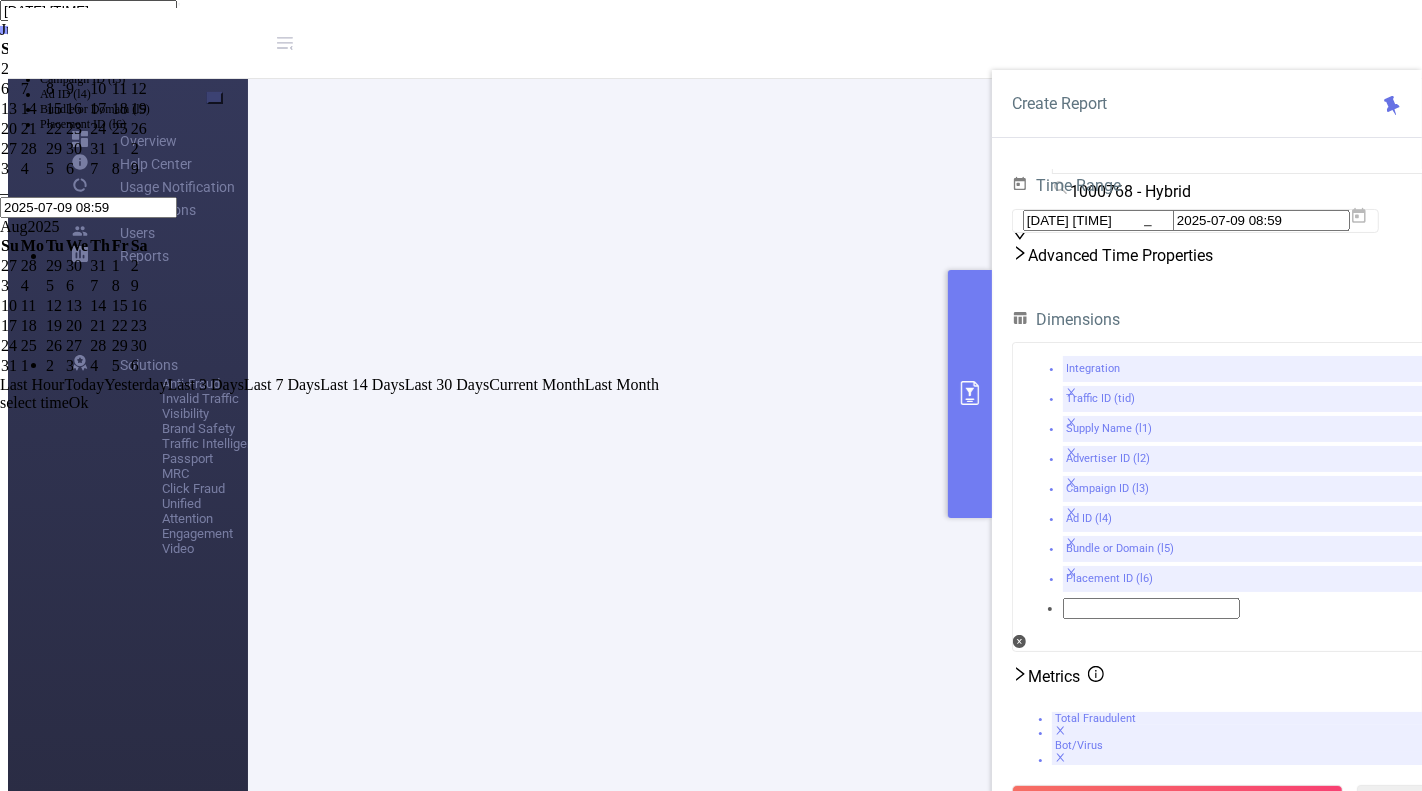 click on "6" at bounding box center [10, 89] 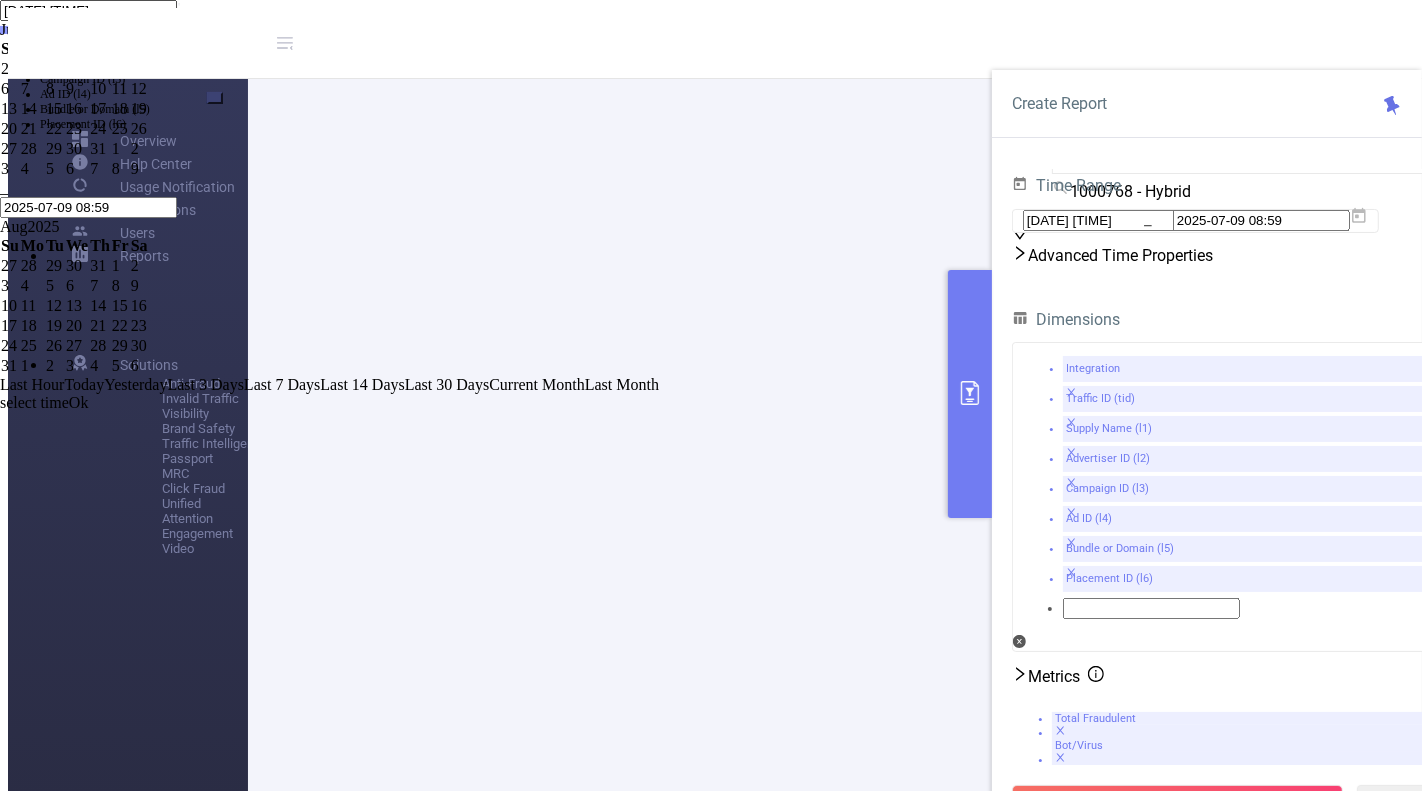 click on "9" at bounding box center (77, 89) 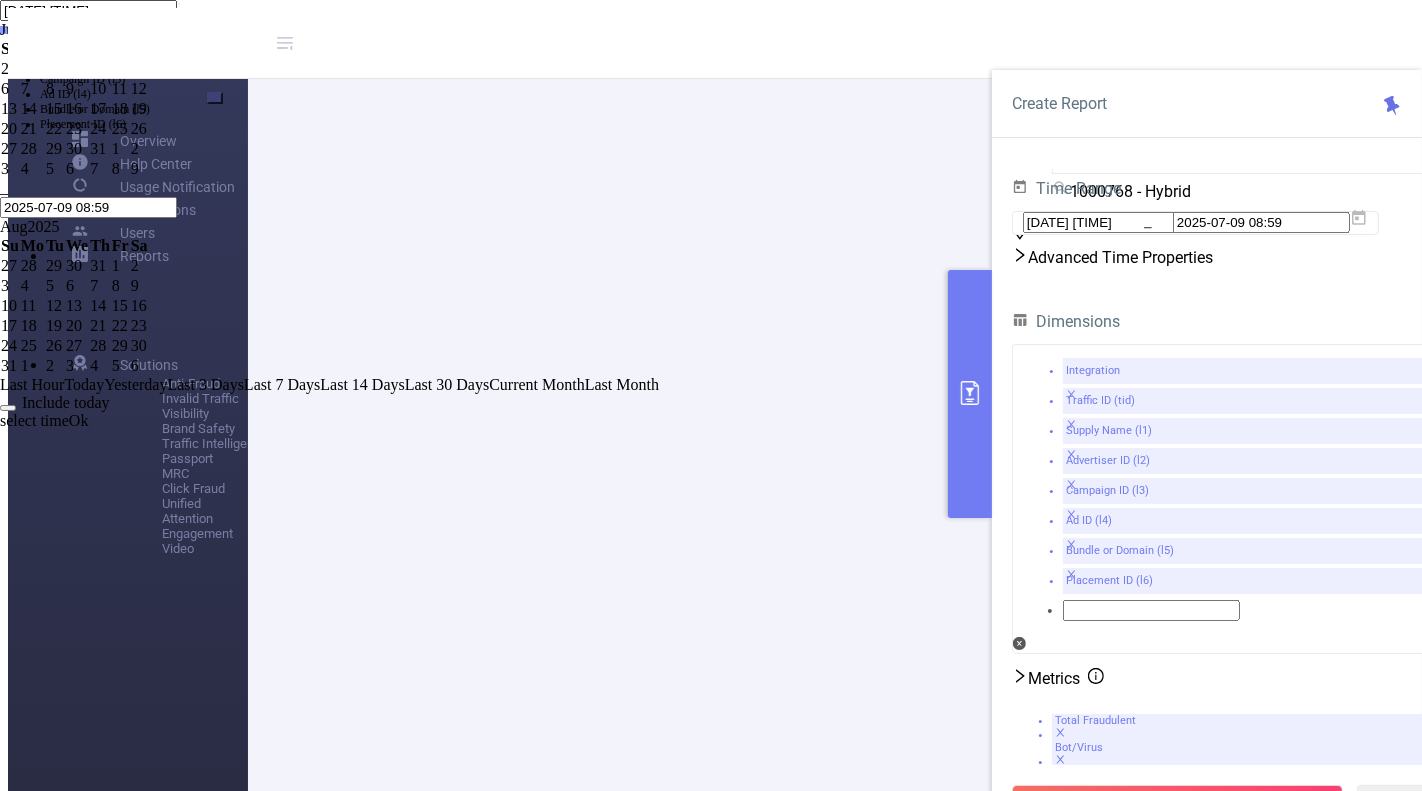 click on "Ok" at bounding box center [79, 420] 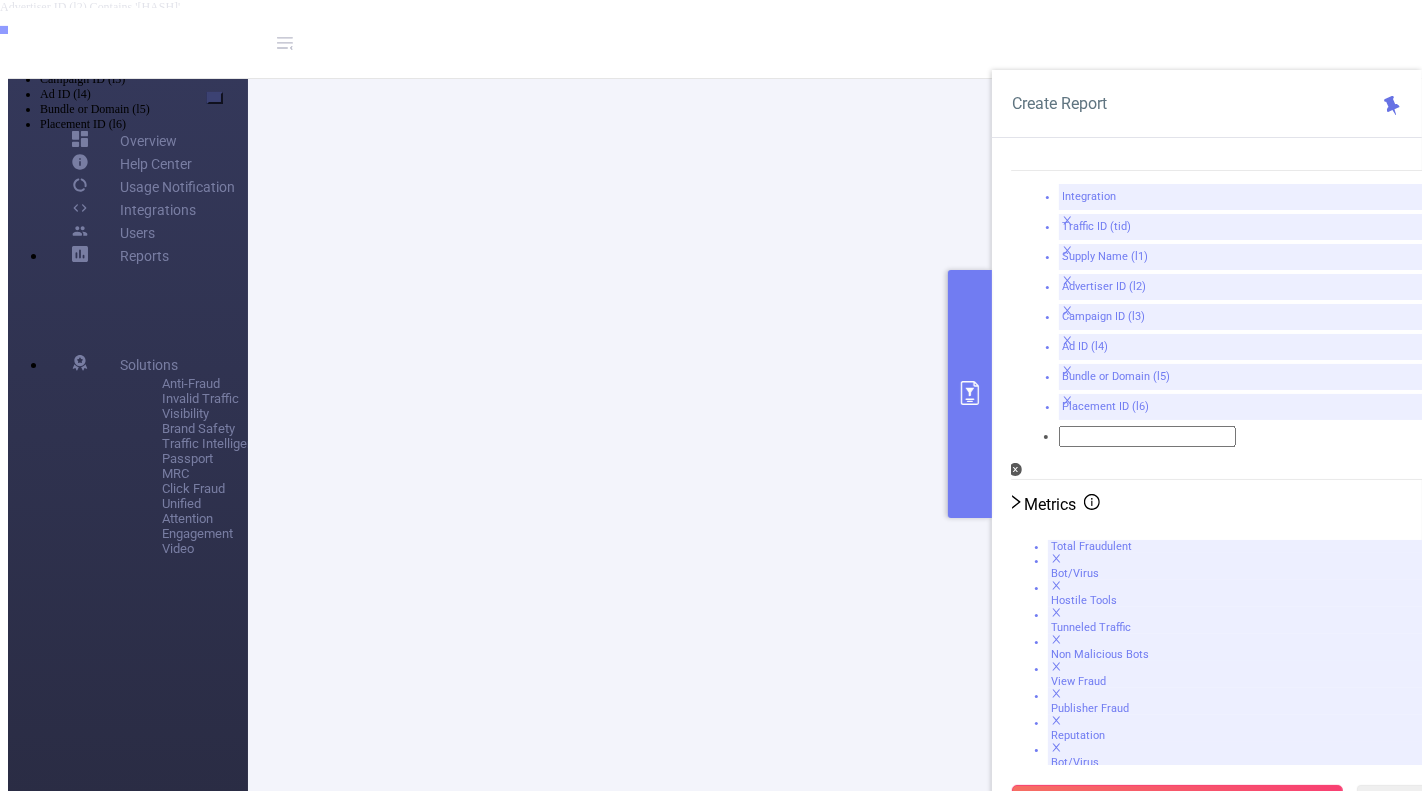 click on "Run Report" at bounding box center (1177, 803) 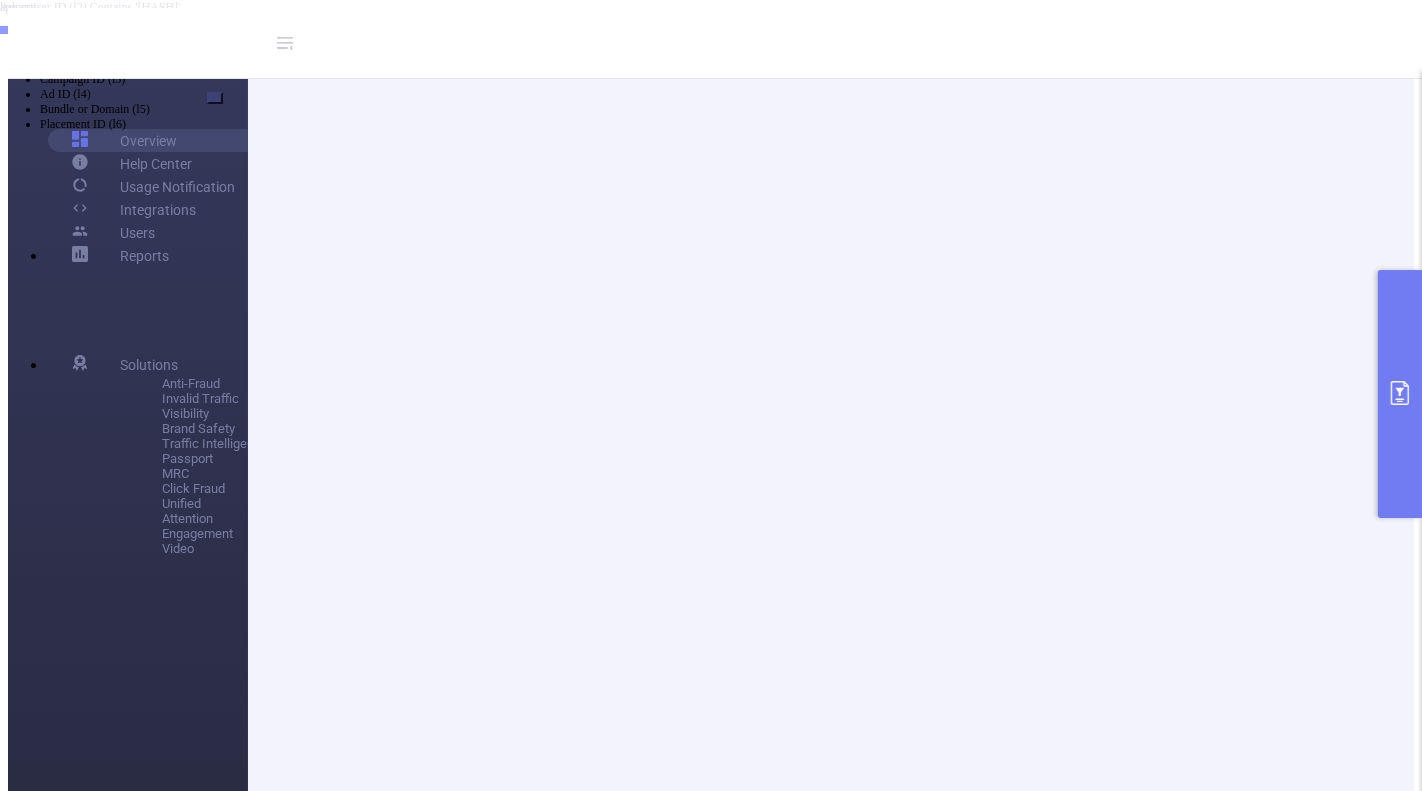 scroll, scrollTop: 543, scrollLeft: 0, axis: vertical 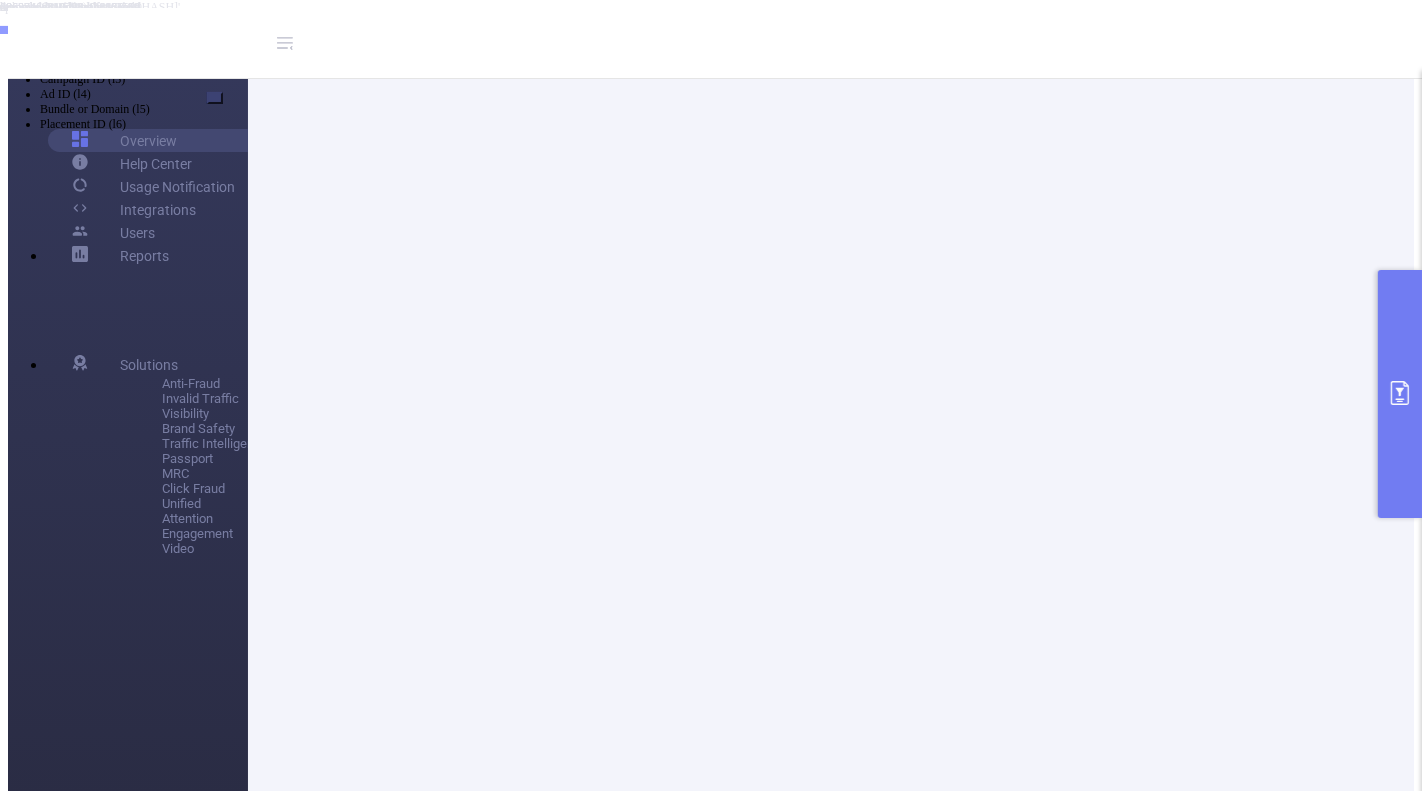 click on "2" at bounding box center (2469, 3585) 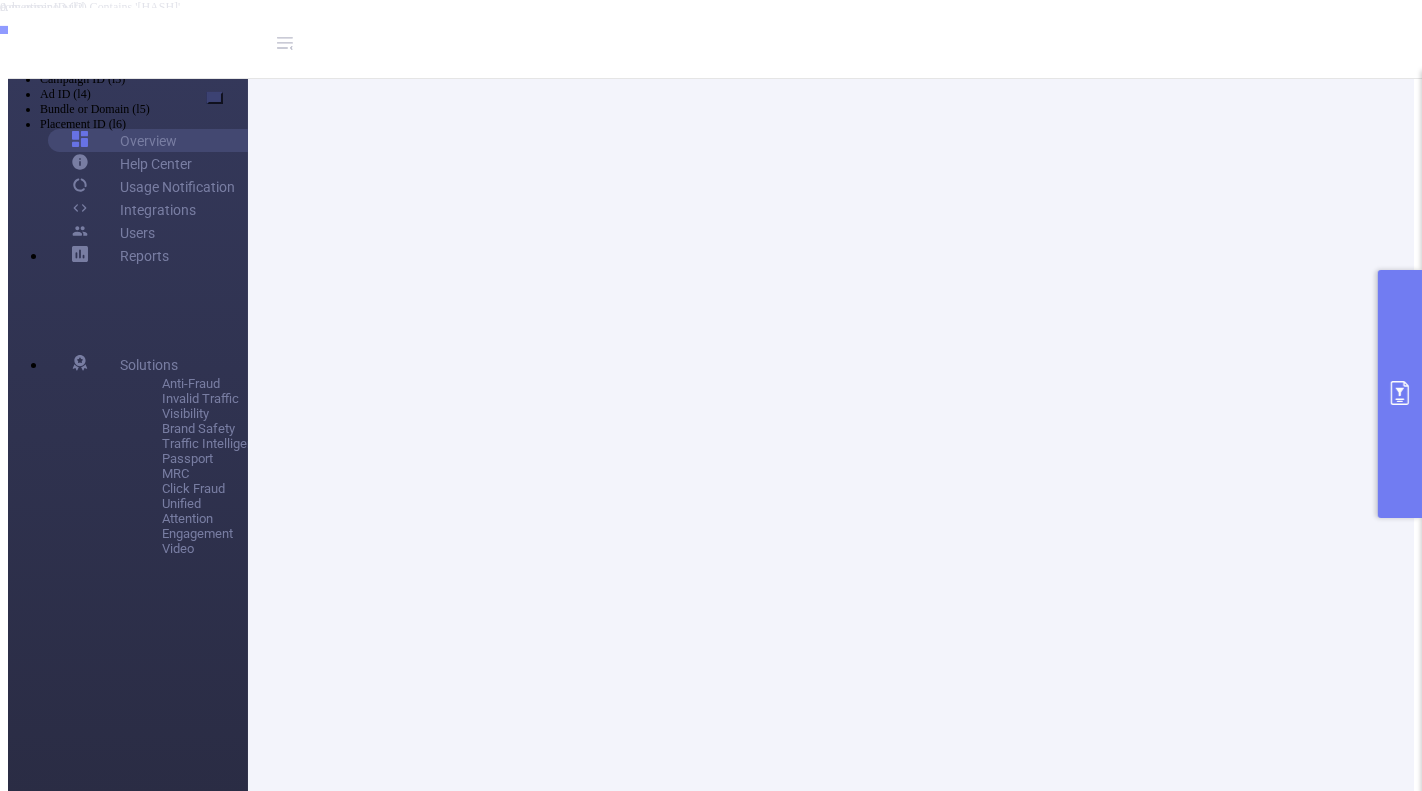 click on "com.osmino.wifil" at bounding box center (1080, 3125) 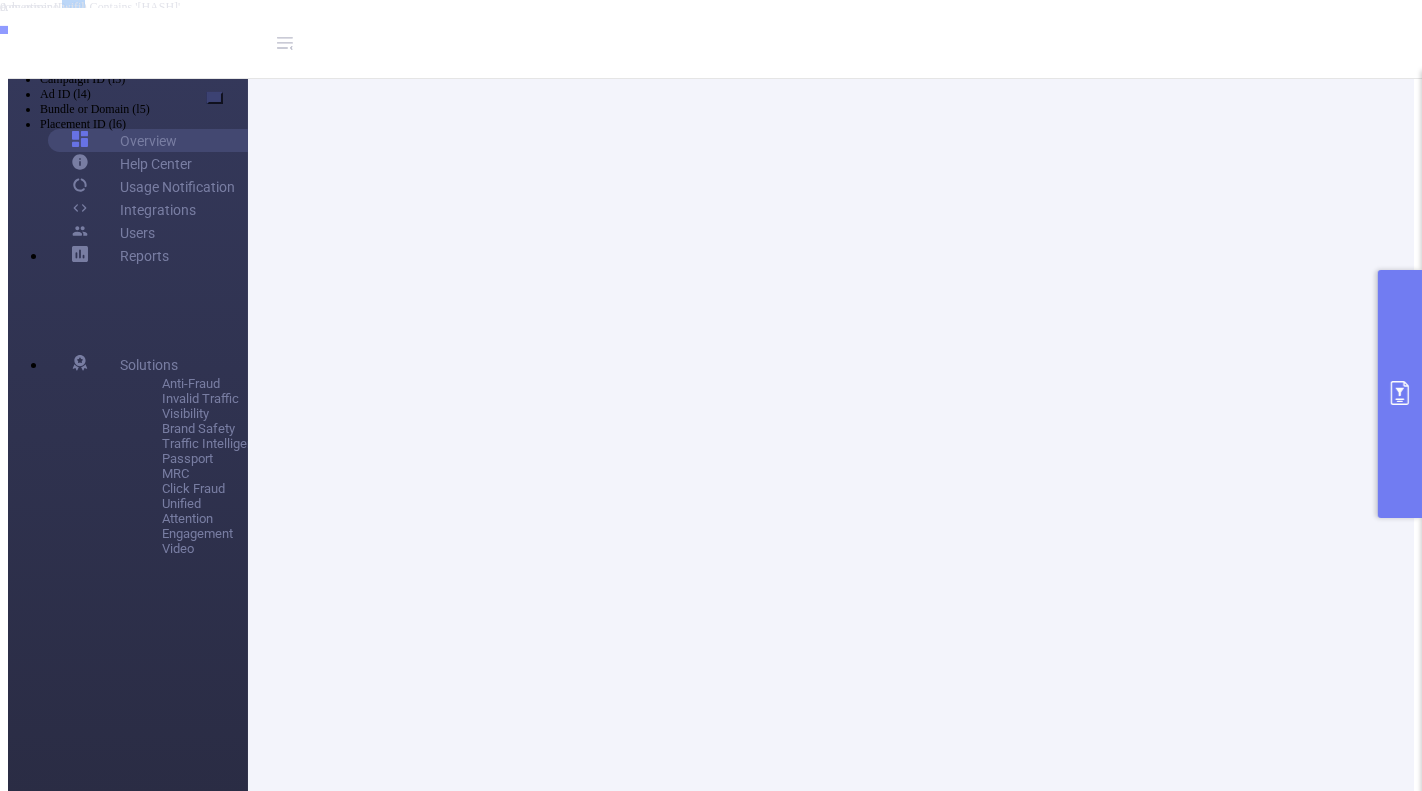 click on "com.osmino.wifil" at bounding box center (711, 7) 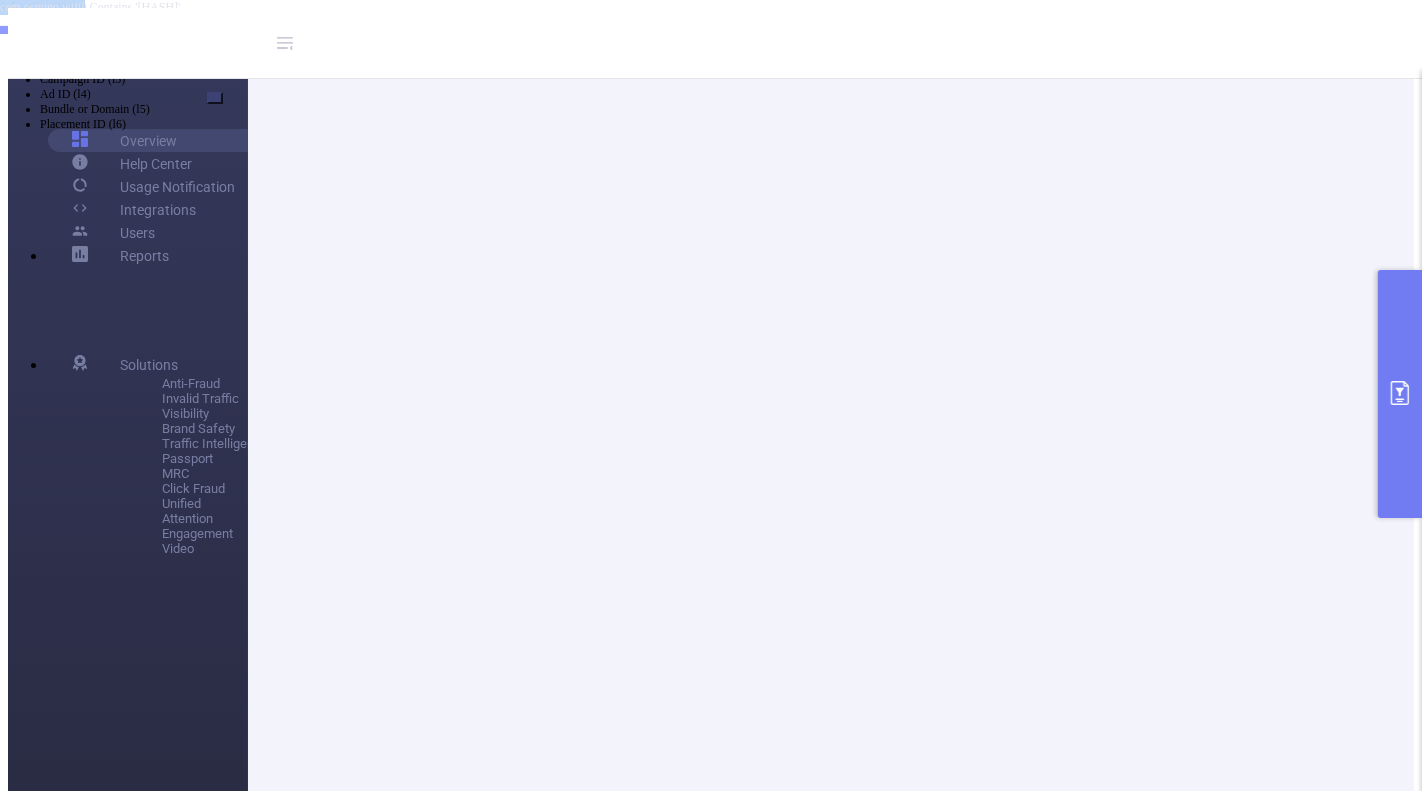 click on "com.osmino.wifil" at bounding box center [711, 7] 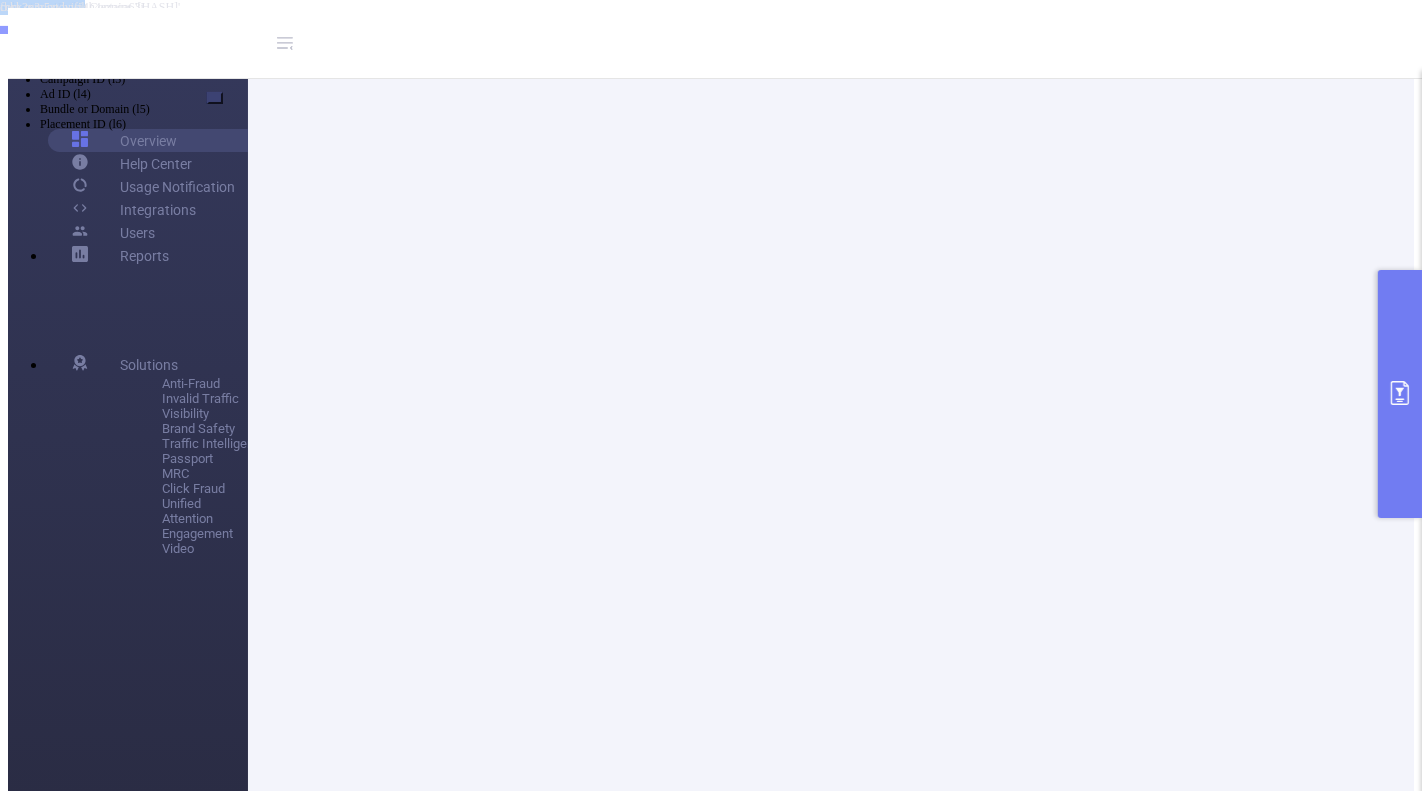 scroll, scrollTop: 544, scrollLeft: 0, axis: vertical 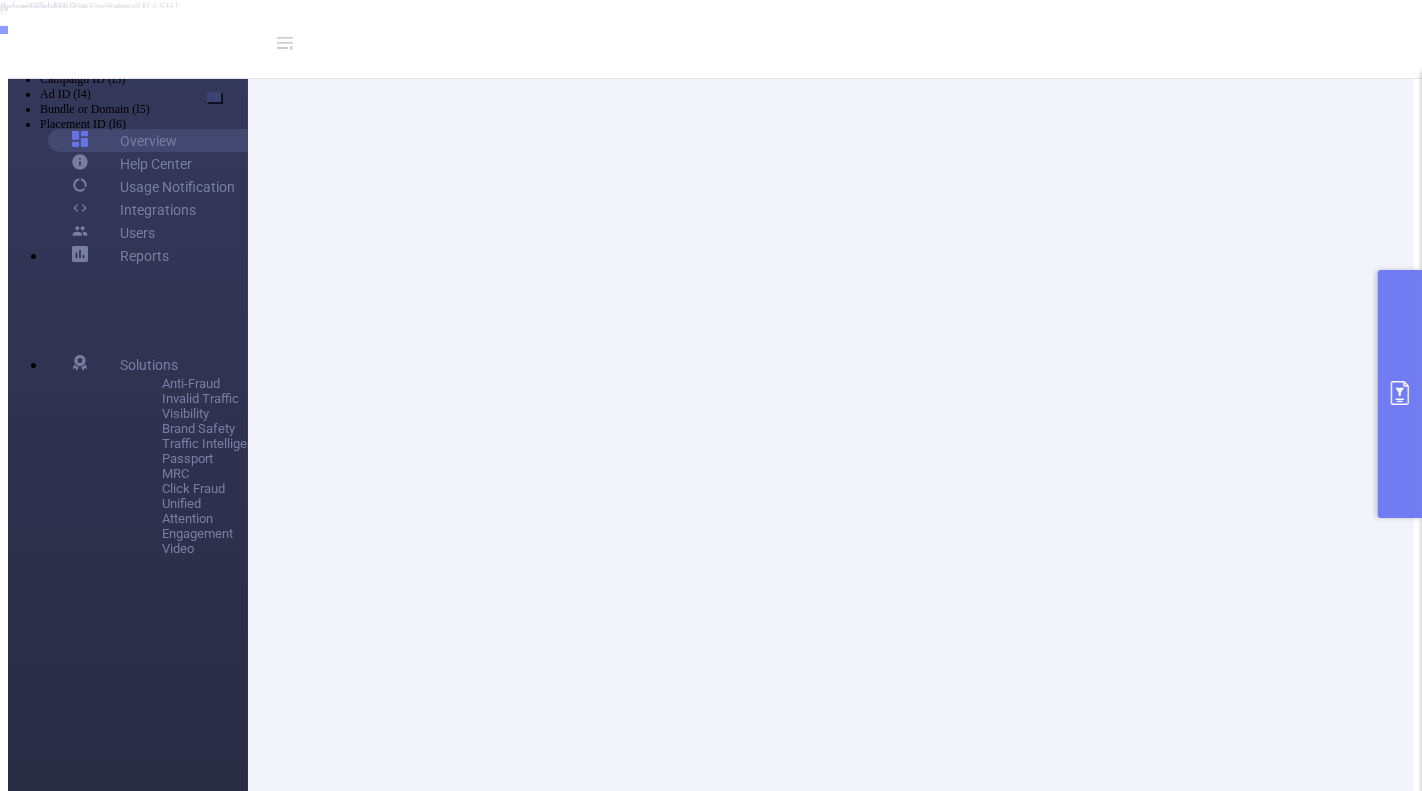 click on "droom.sleepifucan" at bounding box center (1080, 3397) 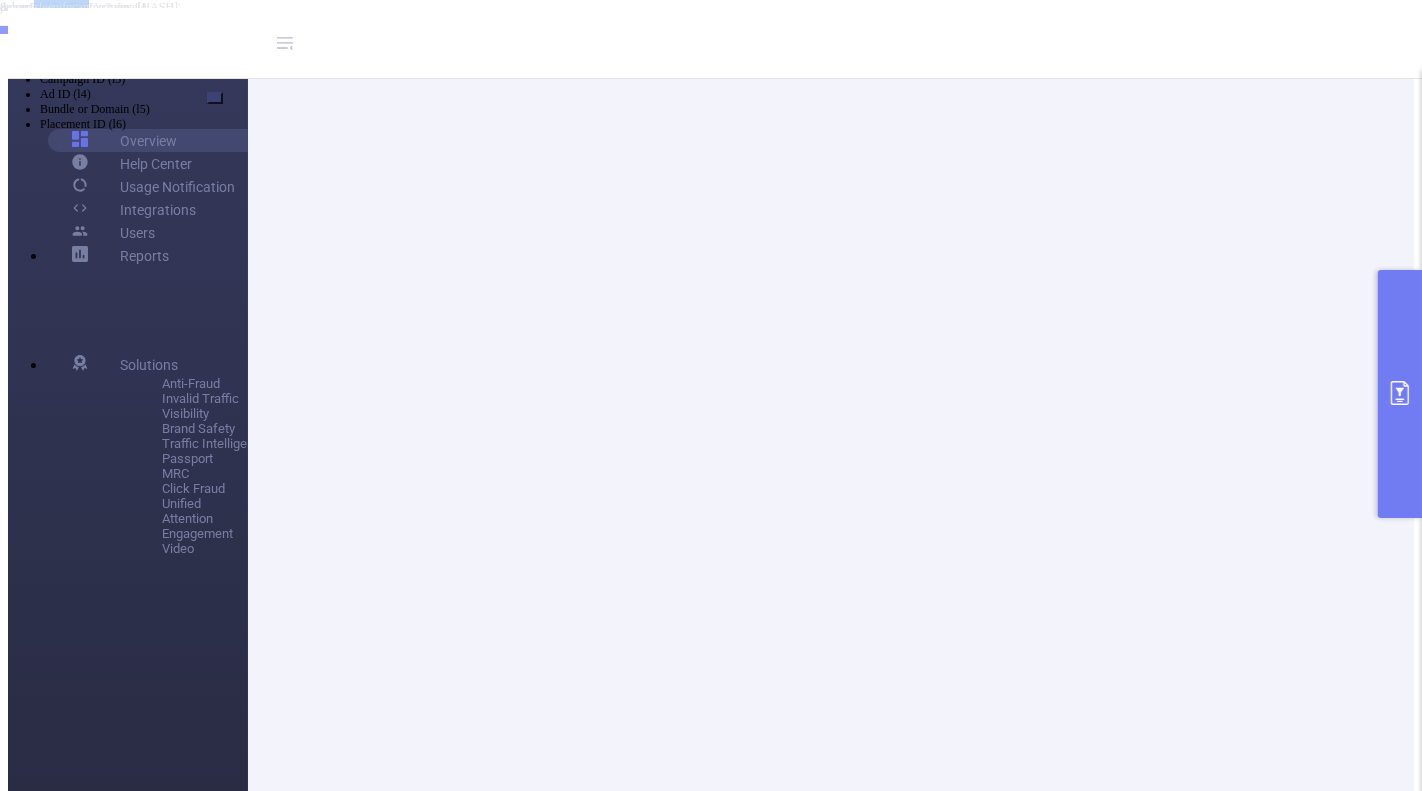 click on "droom.sleepifucan" at bounding box center (711, 7) 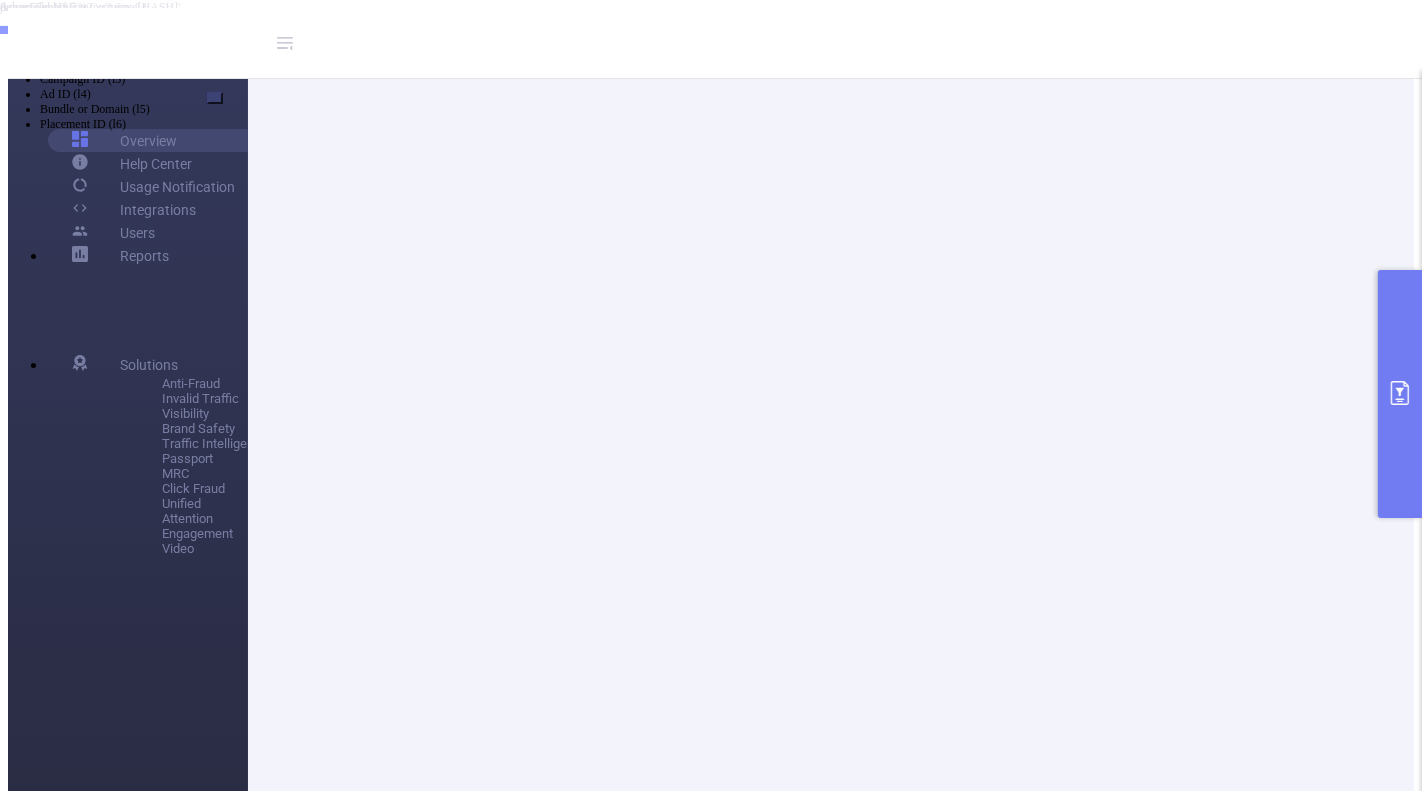 click on "droom.sleepifucan" at bounding box center [711, 7] 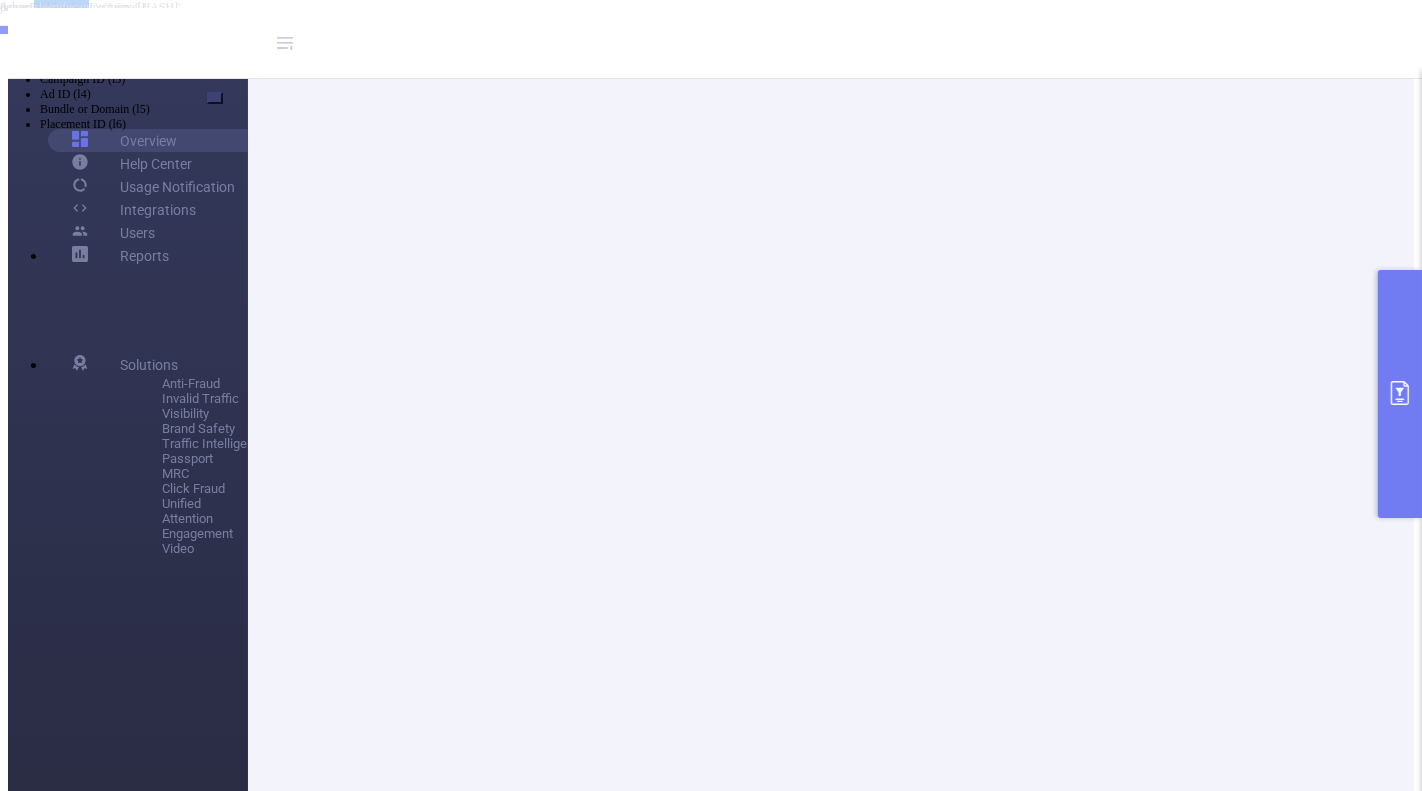click on "droom.sleepifucan" at bounding box center [711, 7] 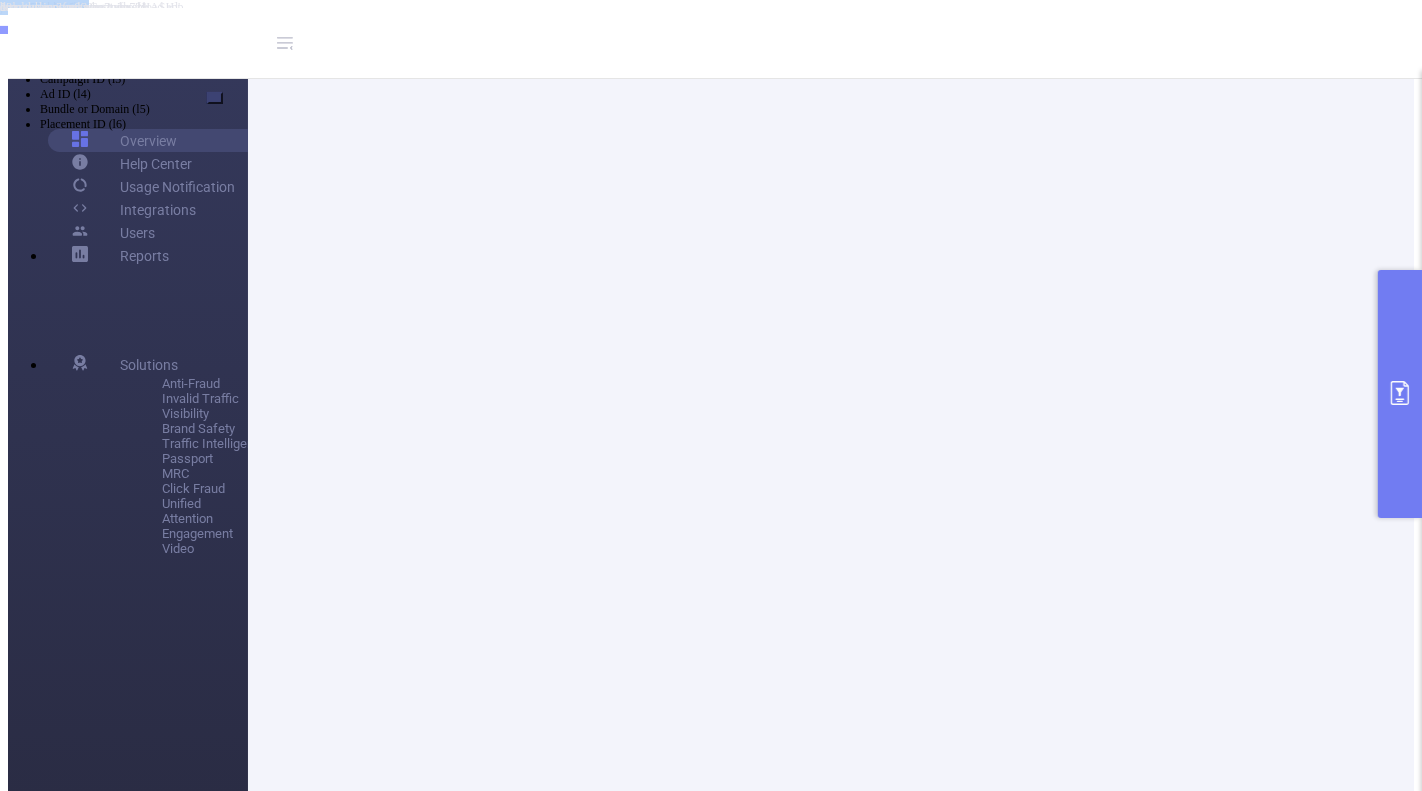 click on "com.oakapps.mp3musicdownload.app" at bounding box center [1080, 3054] 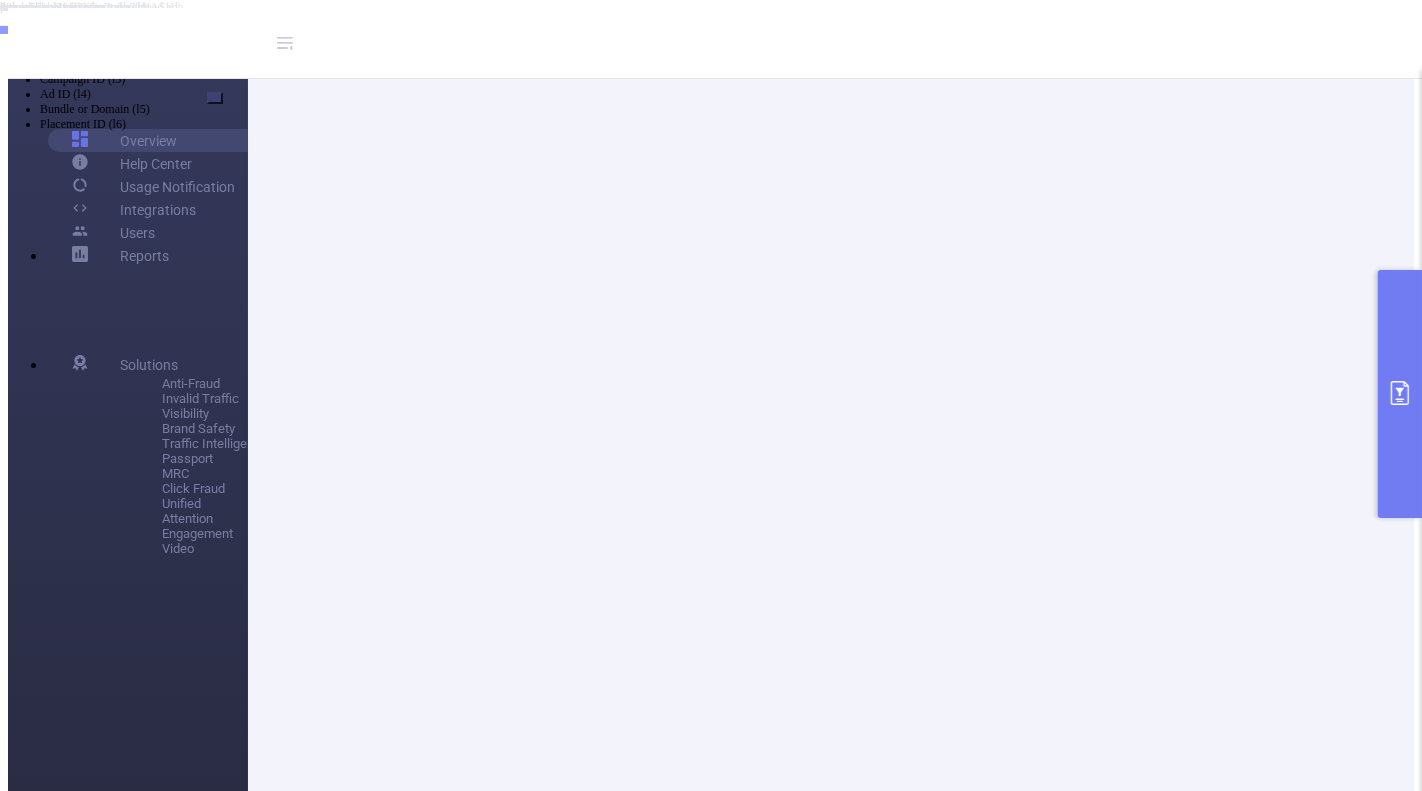 click on "com.oakapps.mp3musicdownload.app" at bounding box center (1080, 3054) 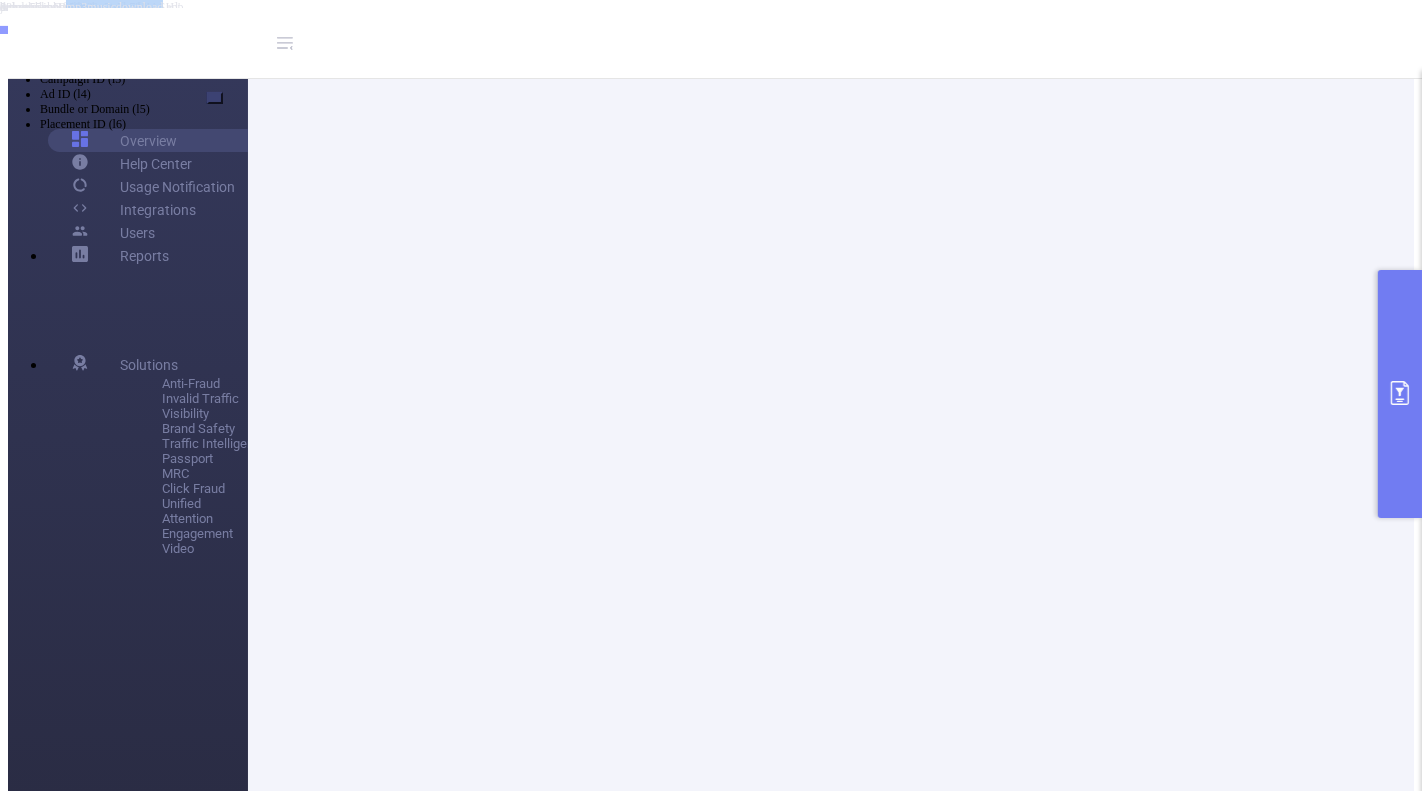 click on "com.oakapps.mp3musicdownload.app" at bounding box center (711, 7) 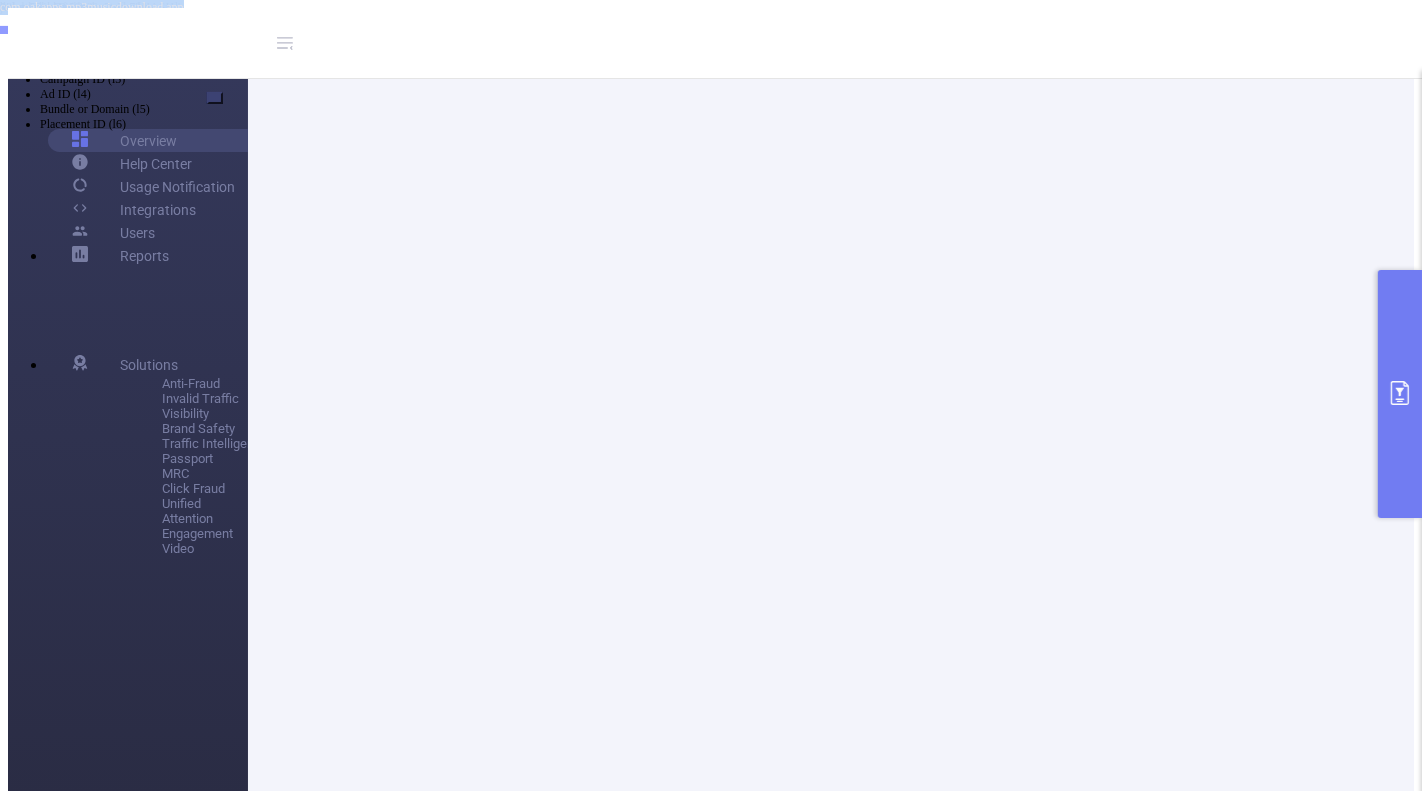 copy on "com.oakapps.mp3musicdownload.app" 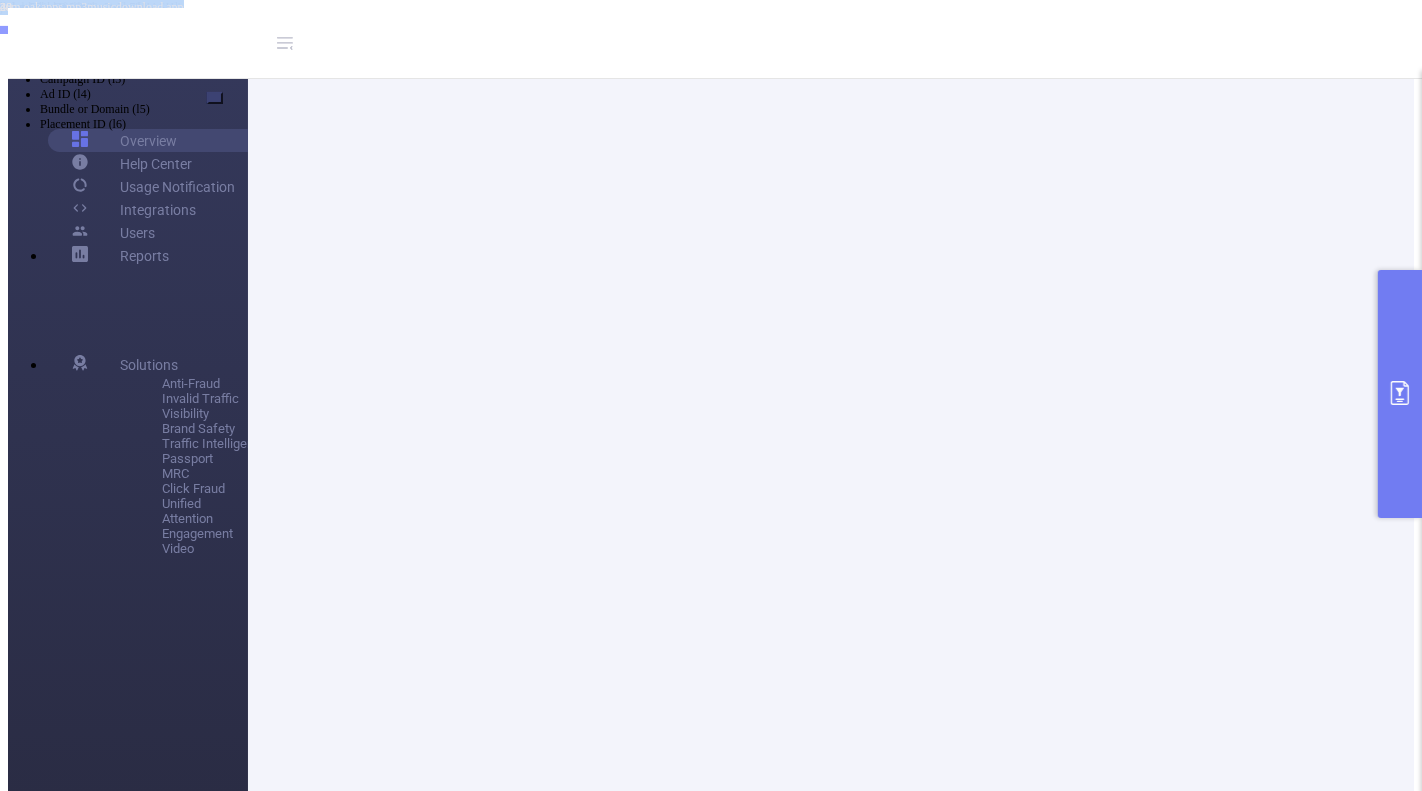 scroll, scrollTop: 0, scrollLeft: 651, axis: horizontal 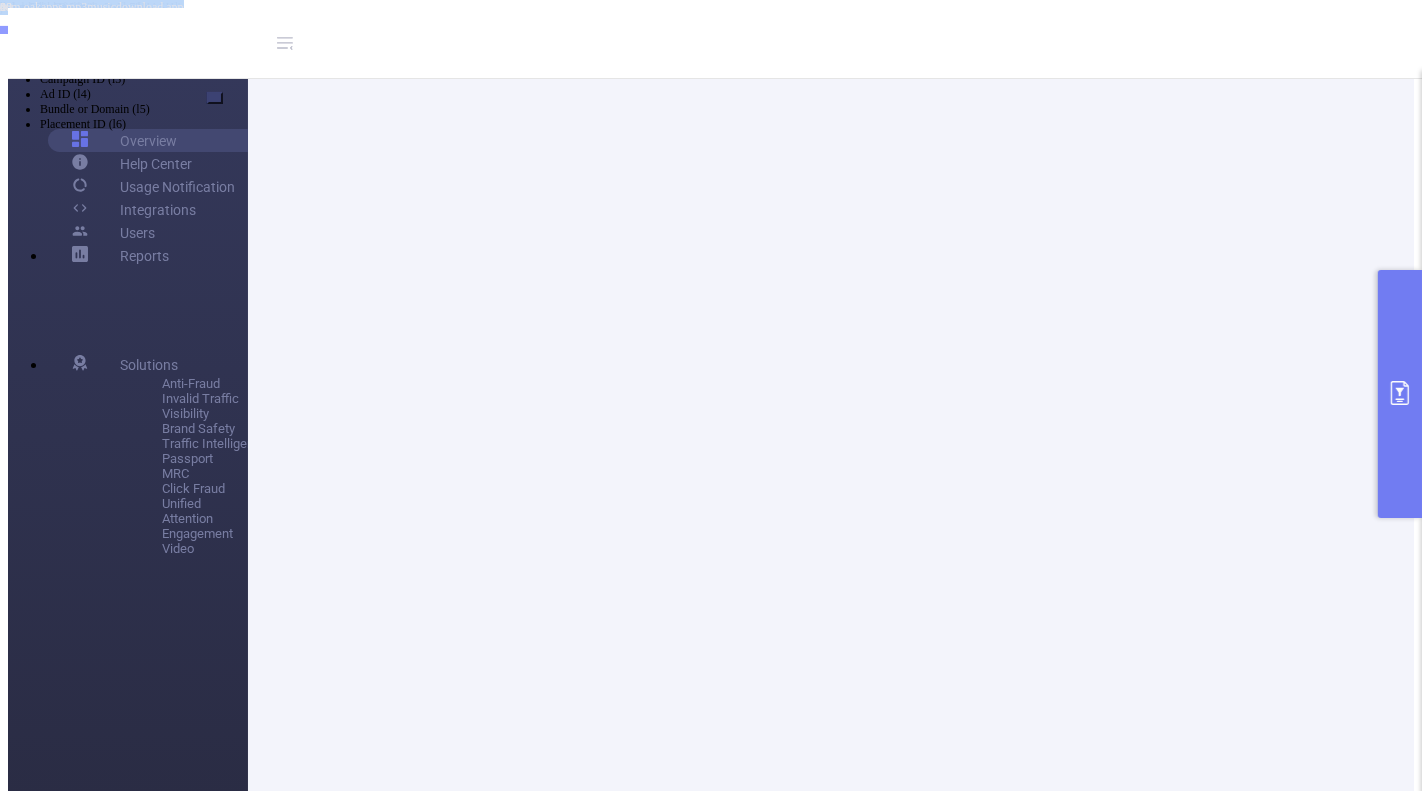 click on "2" at bounding box center (2469, 3513) 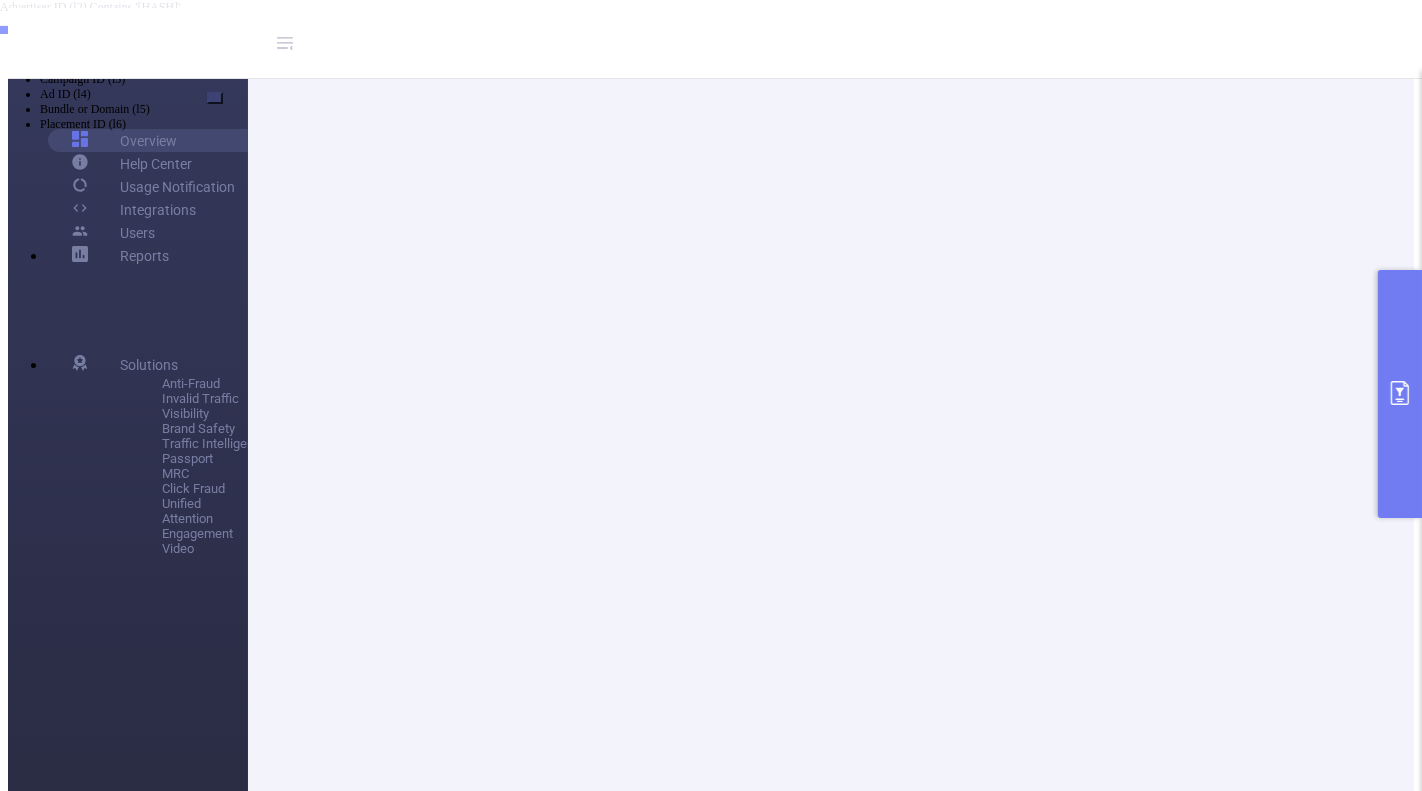 click on "3" at bounding box center (2302, 3532) 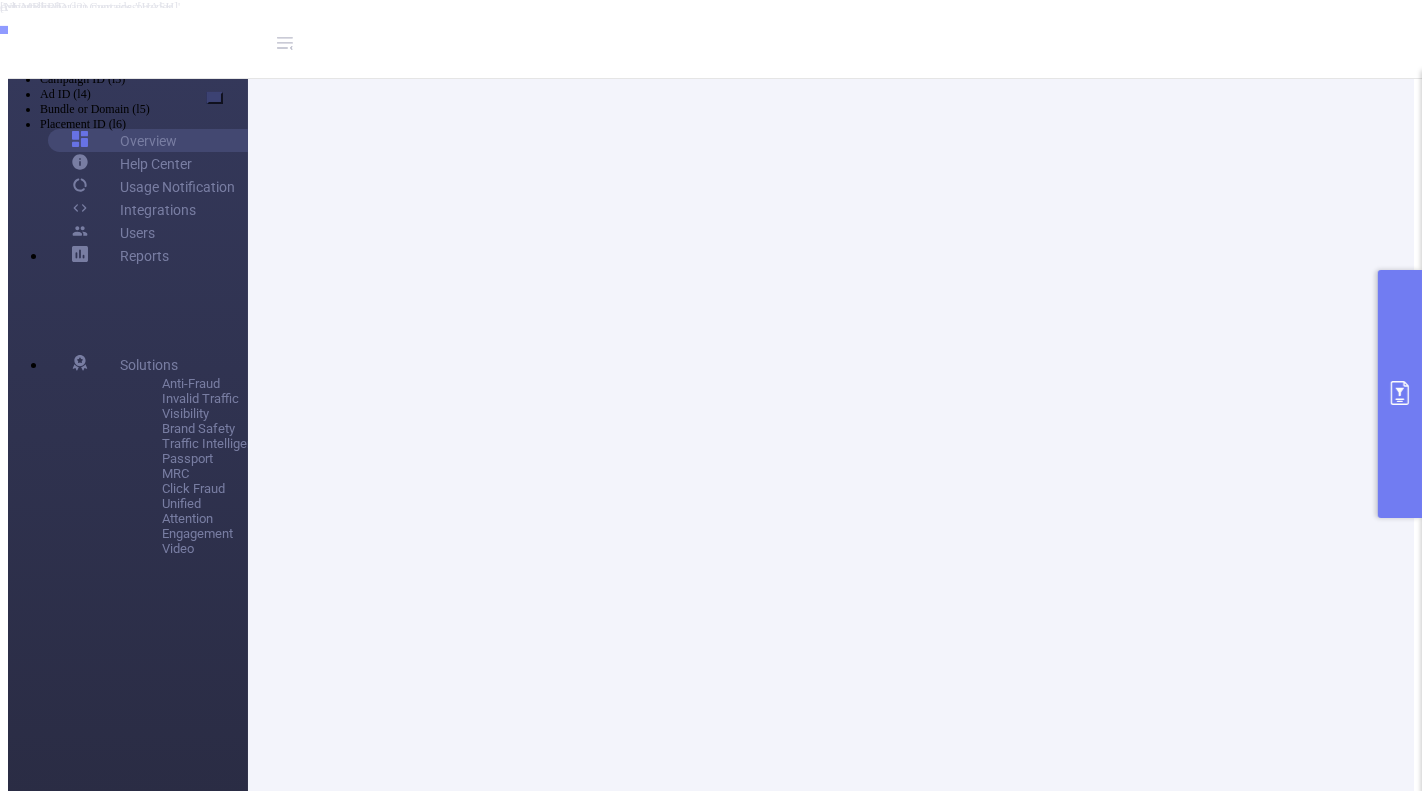 click on "com.wallpaperapp.mercedespuzzles" at bounding box center (1091, 2955) 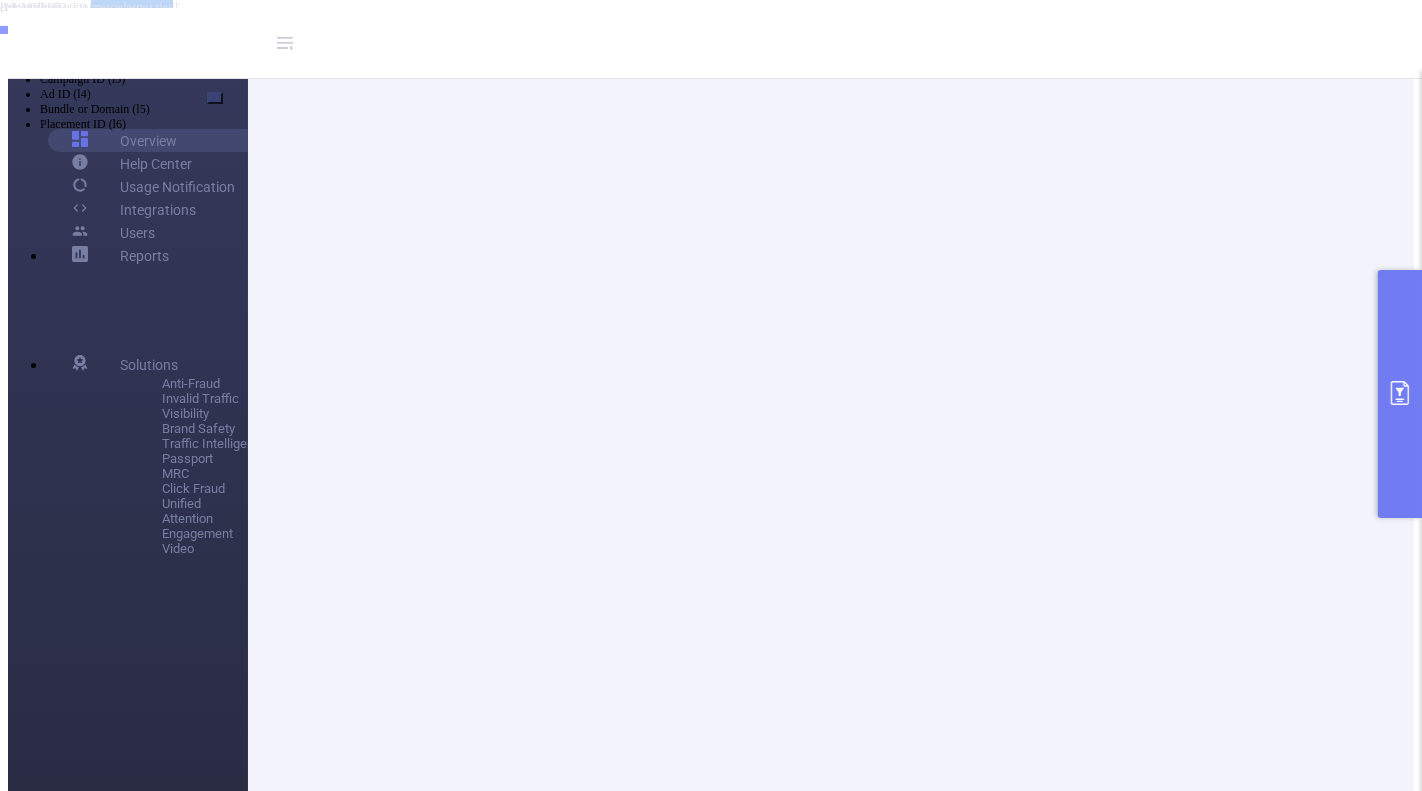 click on "com.wallpaperapp.mercedespuzzles" at bounding box center (711, 7) 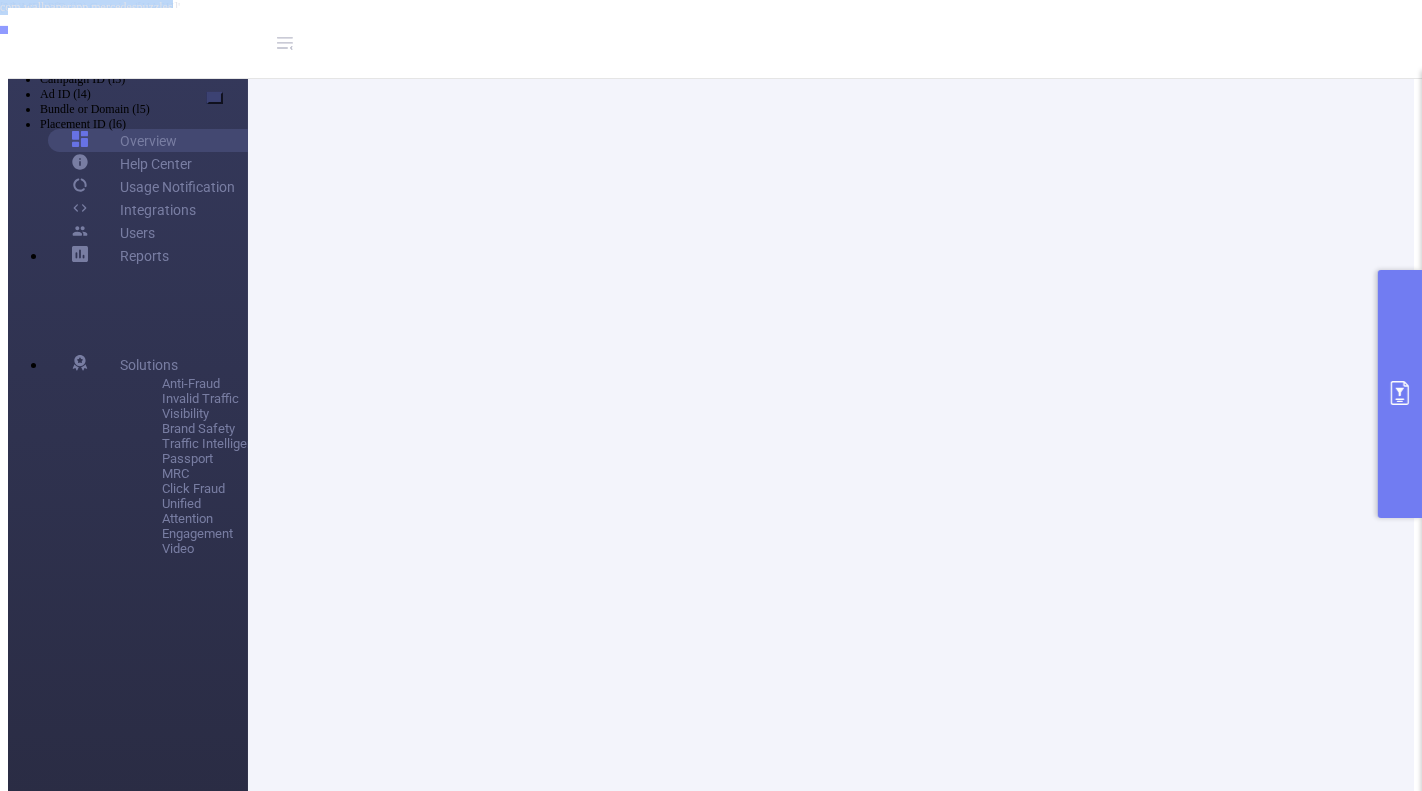 copy on "com.wallpaperapp.mercedespuzzles" 